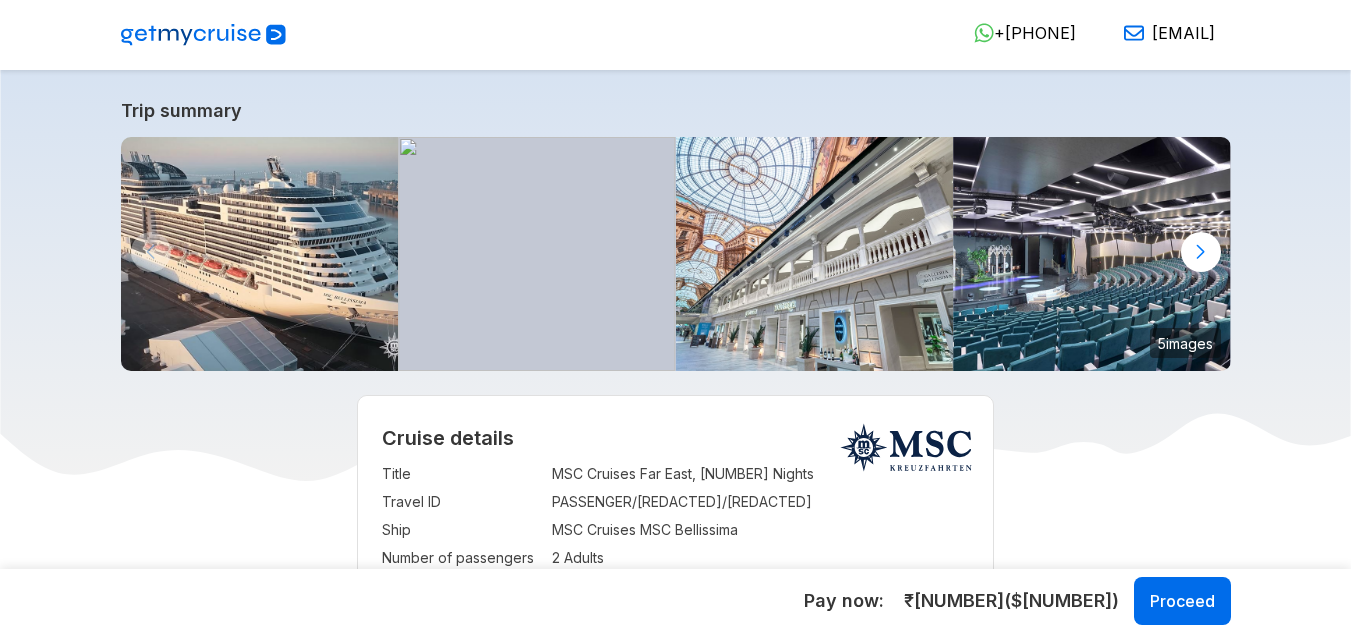 select on "**" 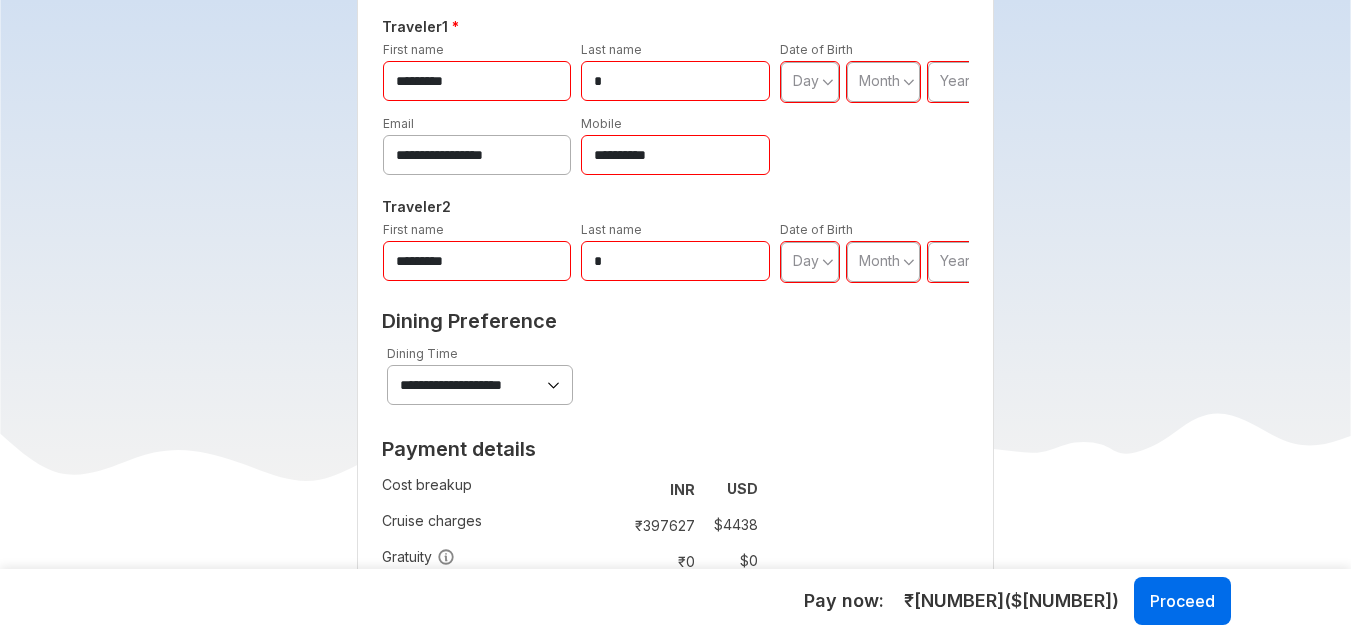scroll, scrollTop: 1100, scrollLeft: 0, axis: vertical 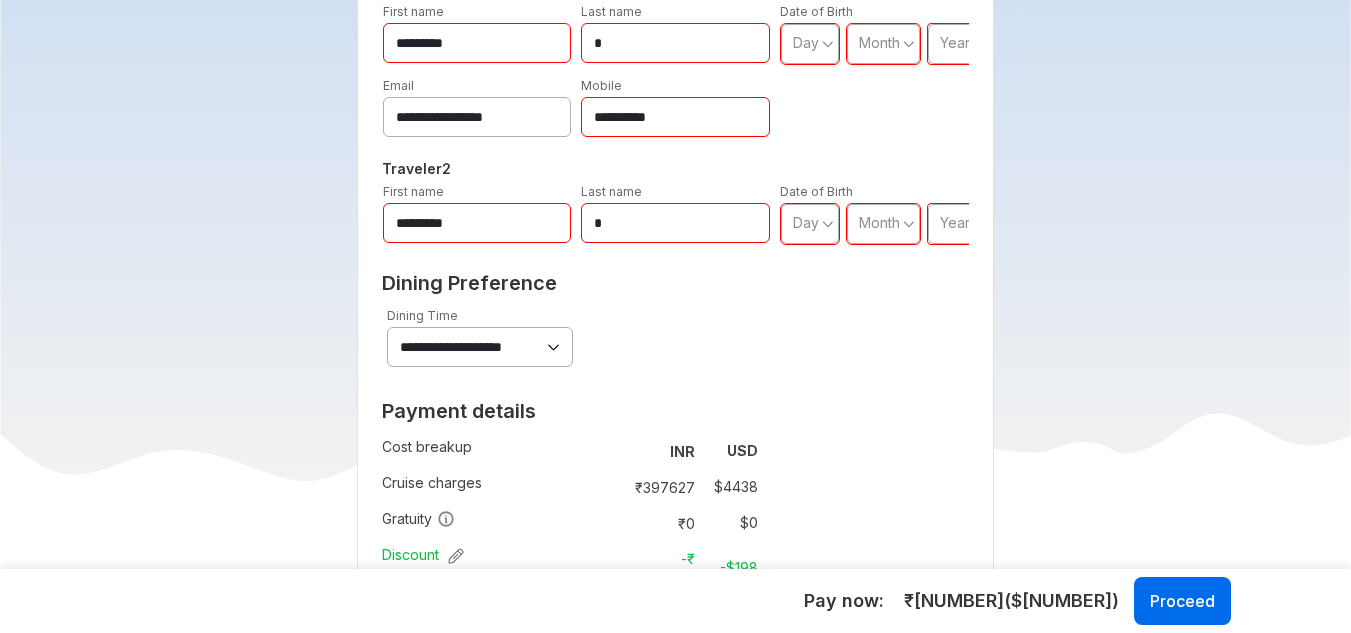 click on "*********" at bounding box center [477, 43] 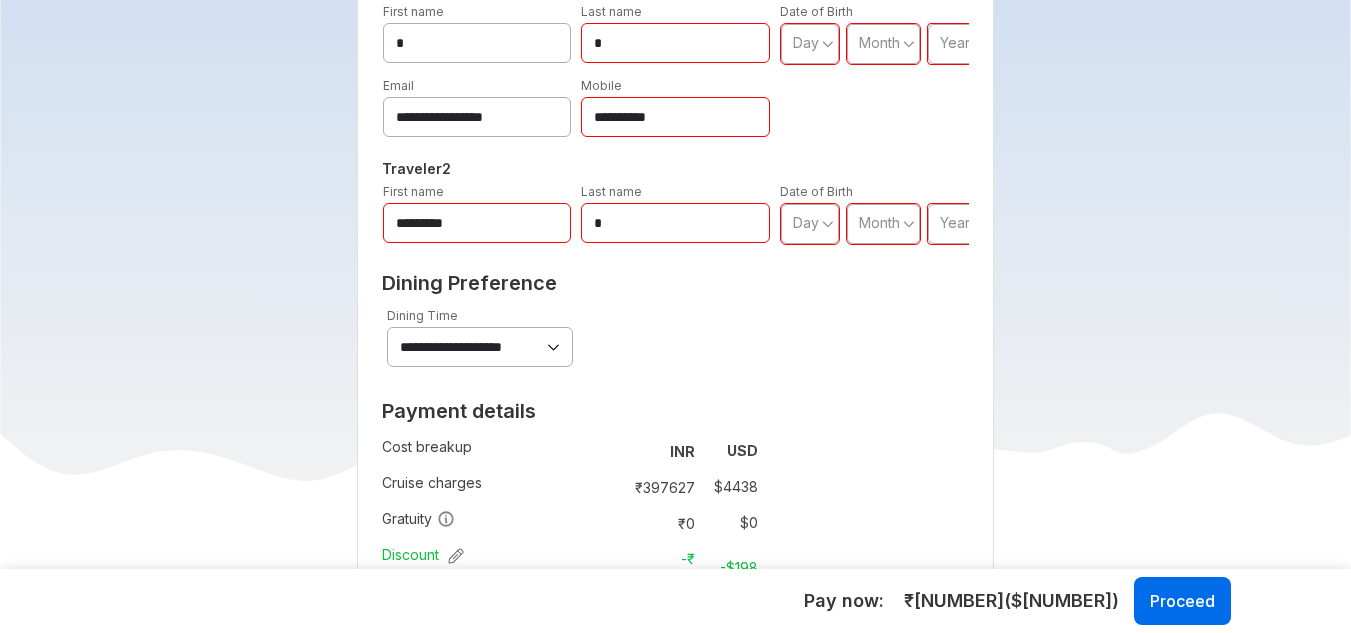 type on "*" 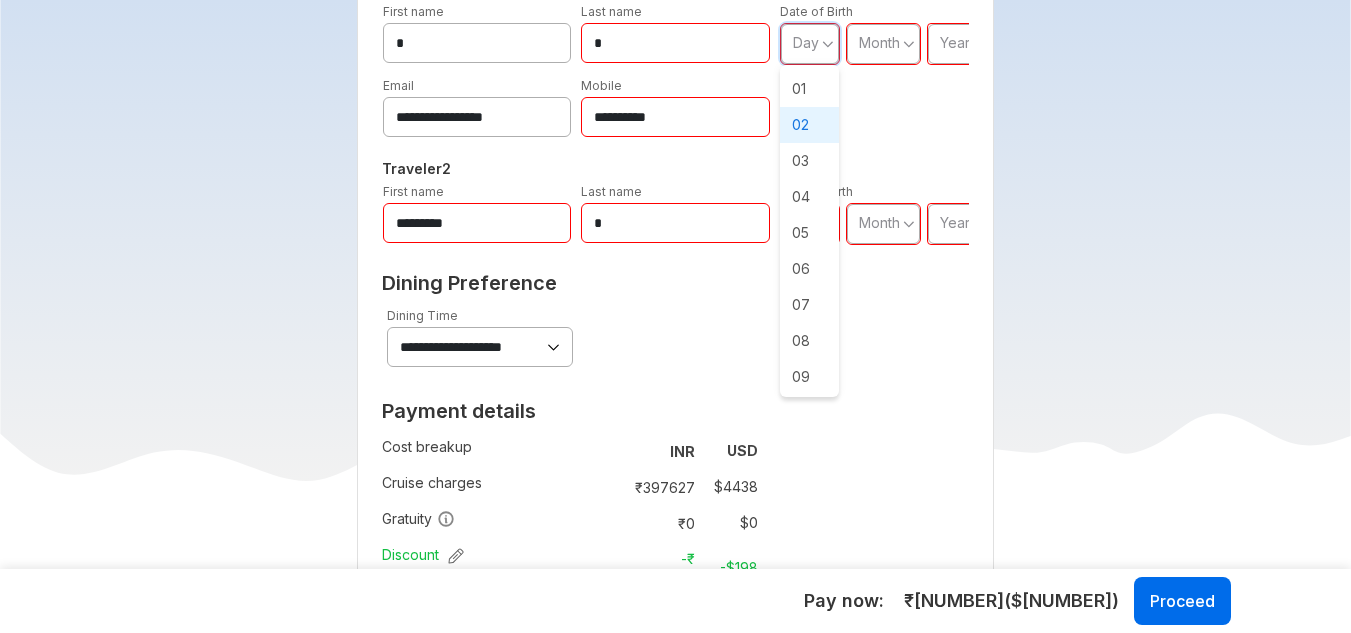 click on "02" at bounding box center [810, 125] 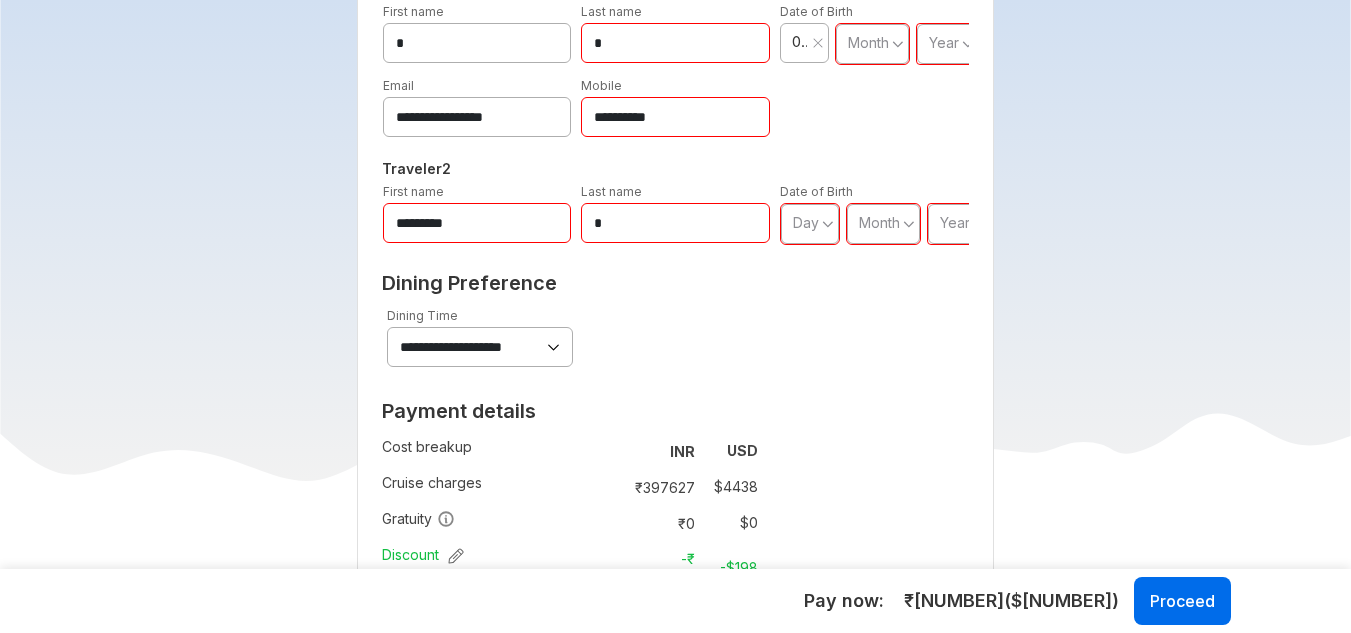 click on "Month" at bounding box center [868, 42] 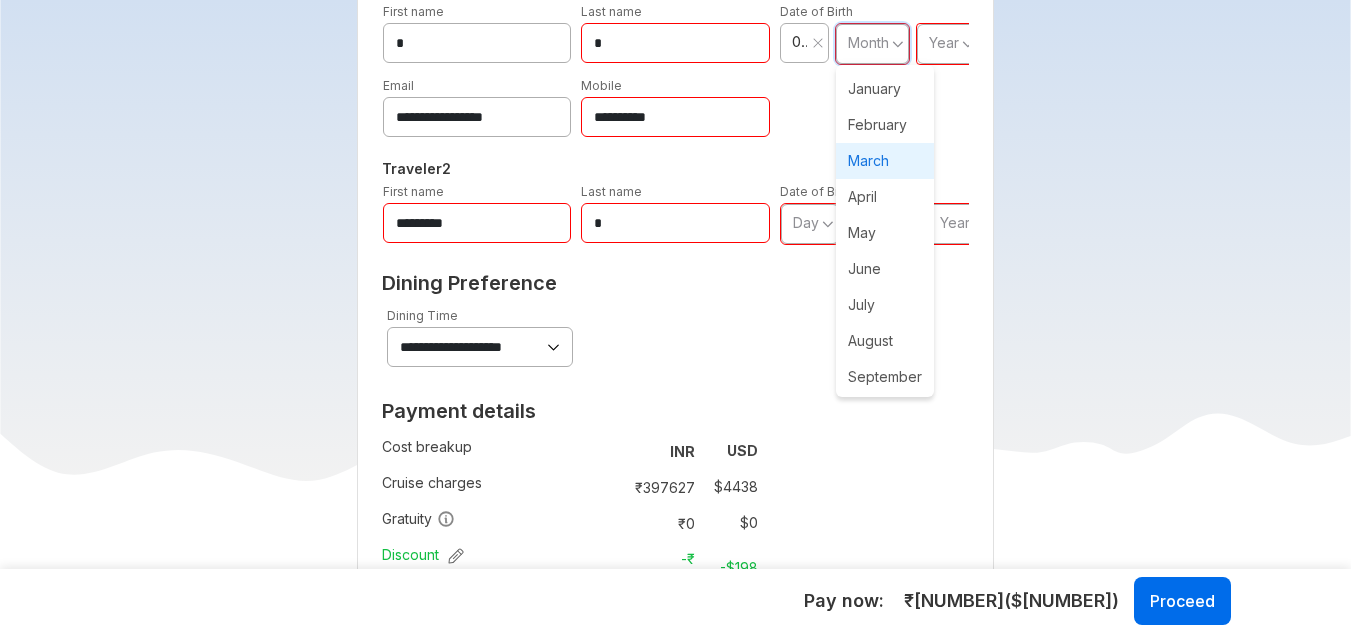click on "March" at bounding box center [885, 161] 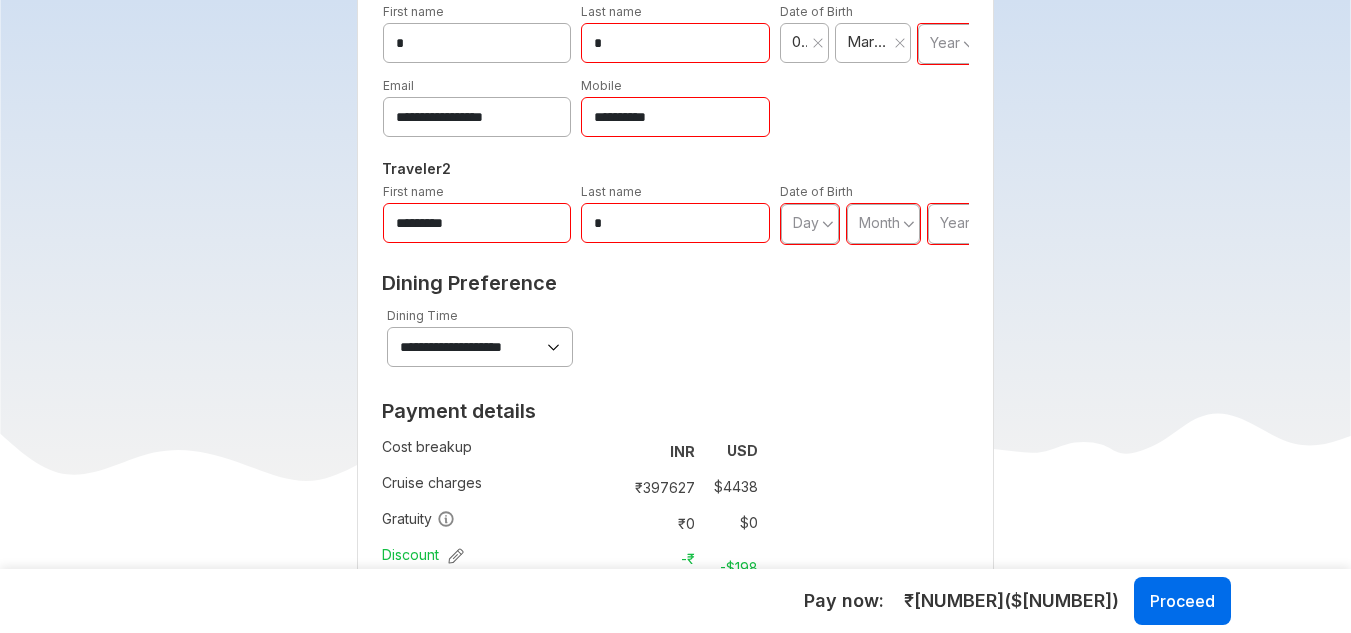click on "Year" at bounding box center [949, 44] 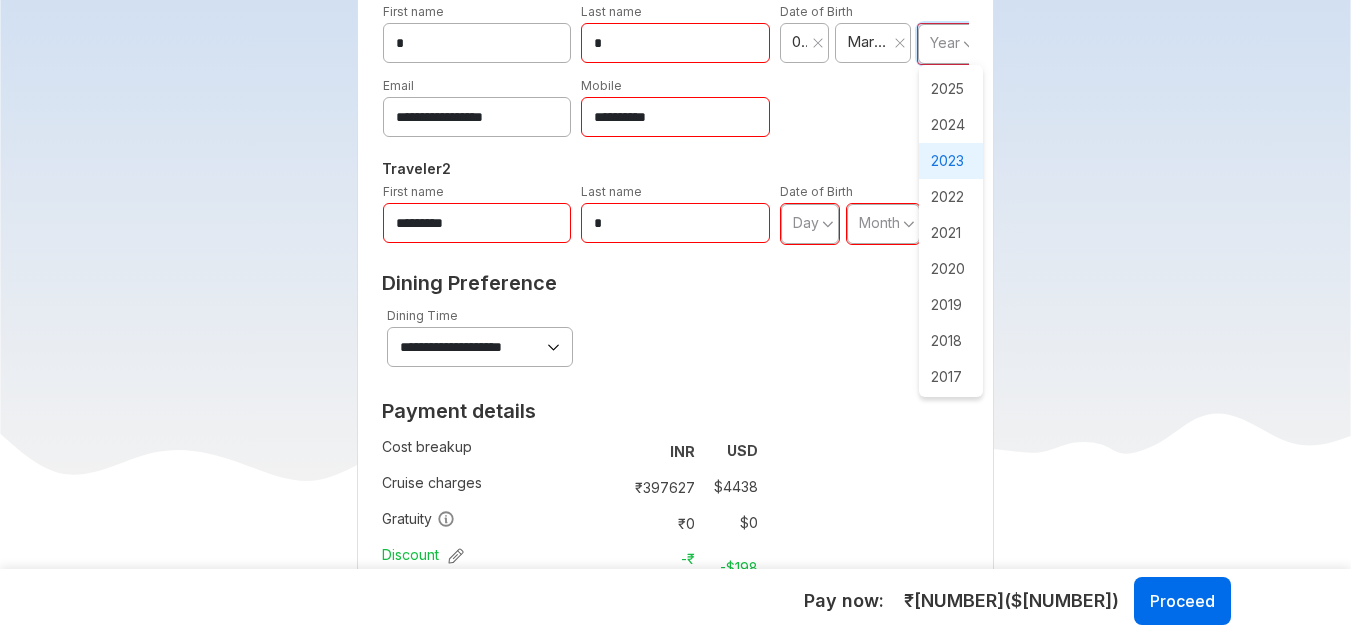 click on "2023" at bounding box center [951, 161] 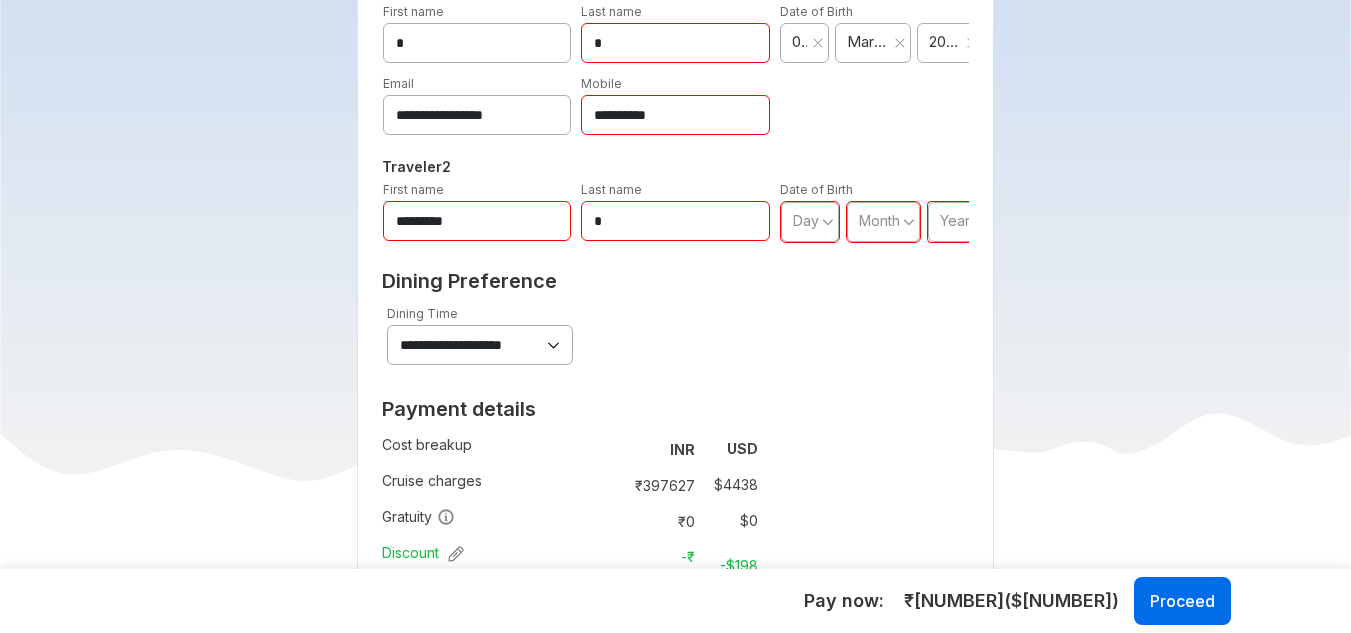 click on "*********" at bounding box center [477, 221] 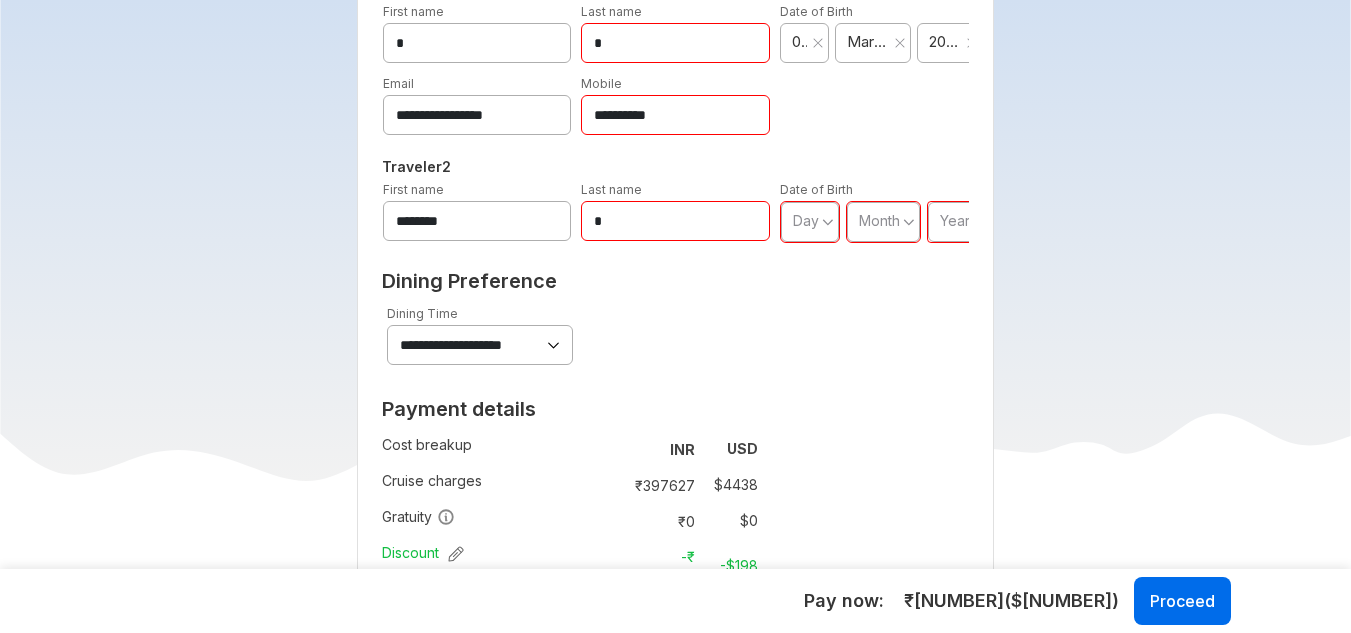 type on "********" 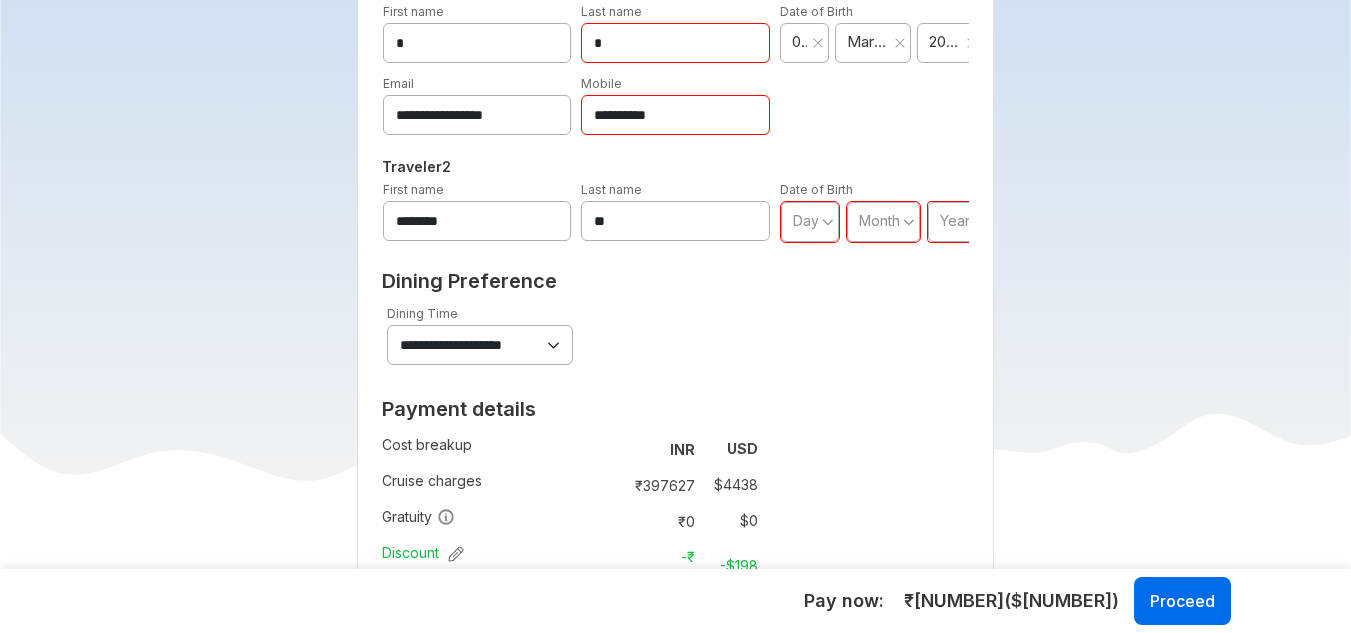 type on "**" 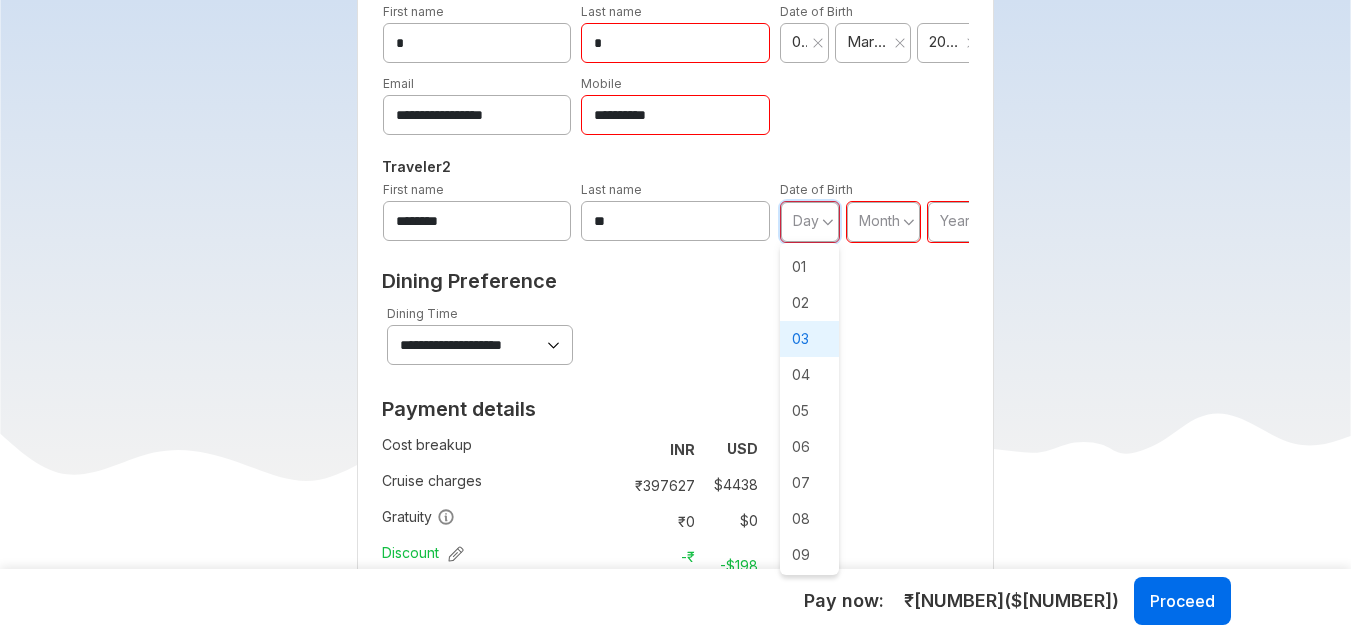 click on "03" at bounding box center (810, 339) 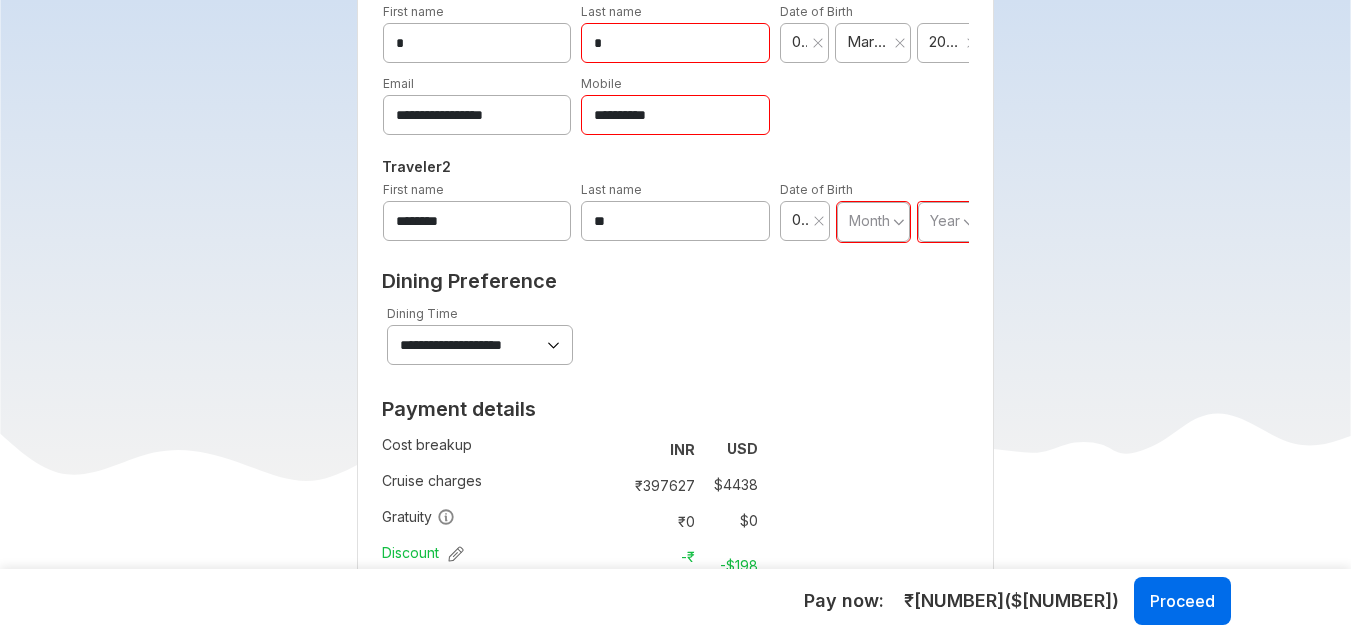 click on "Month" at bounding box center (873, 222) 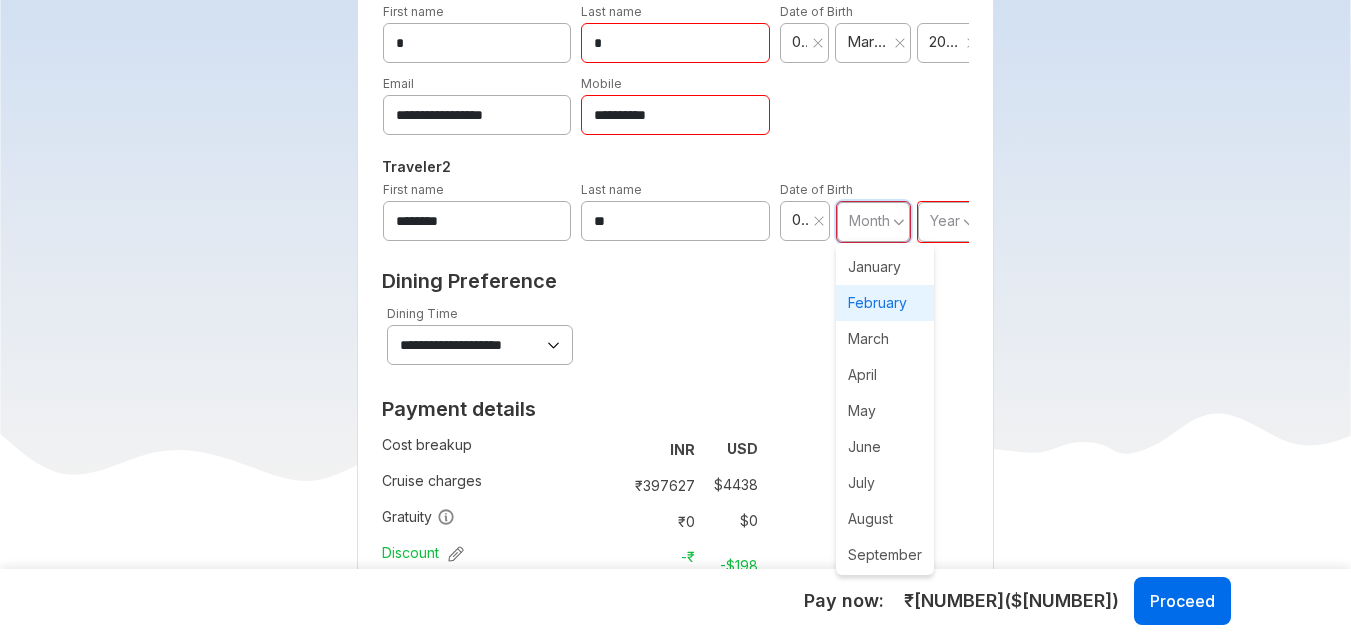 click on "February" at bounding box center [885, 303] 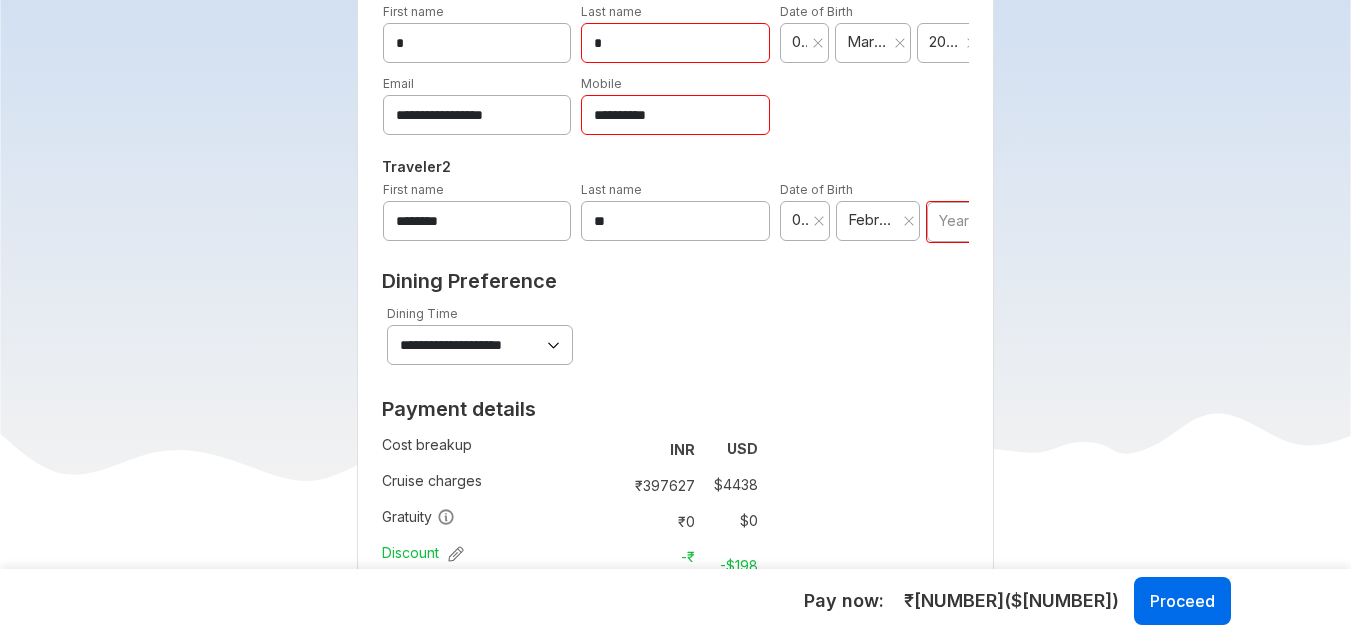click on "Year" at bounding box center [954, 220] 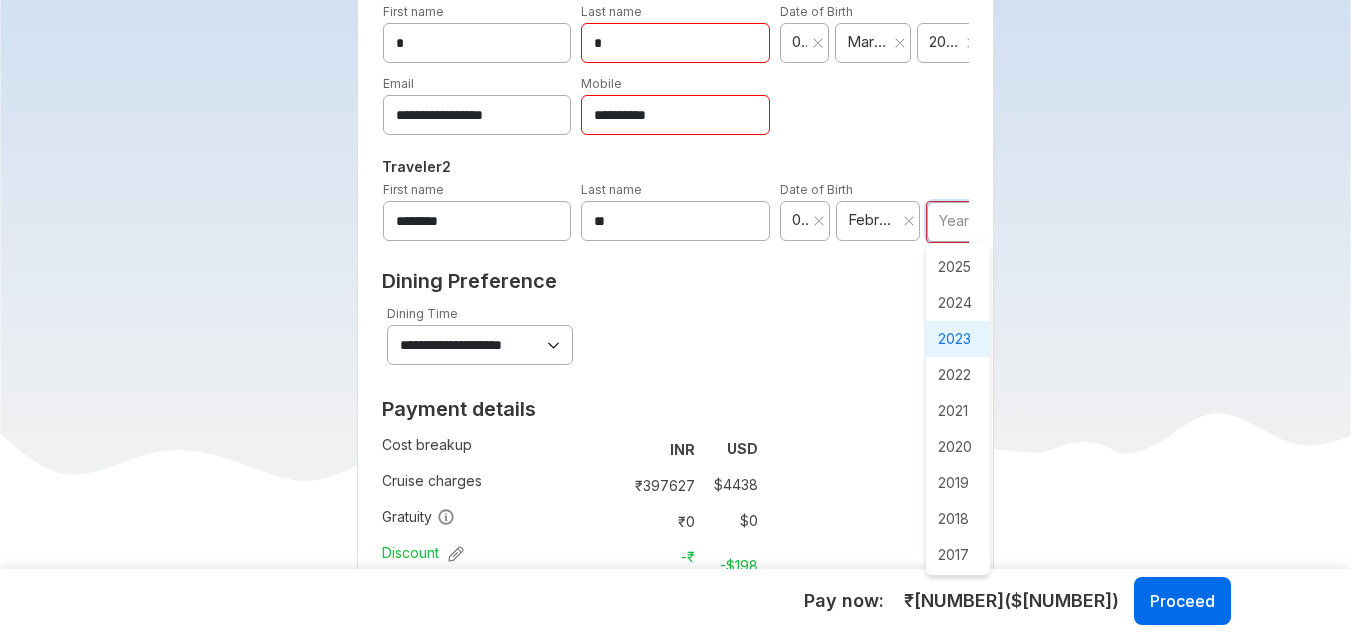 click on "2023" at bounding box center (958, 339) 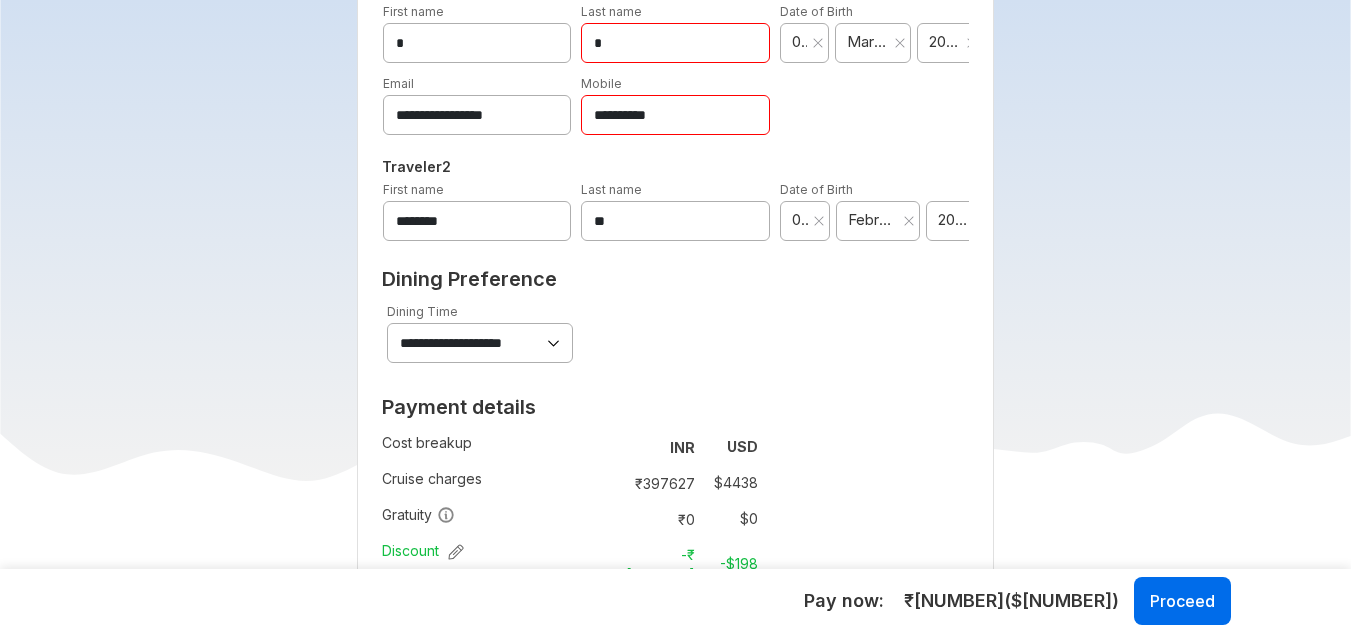 click on "**** [YEAR]" at bounding box center [959, 221] 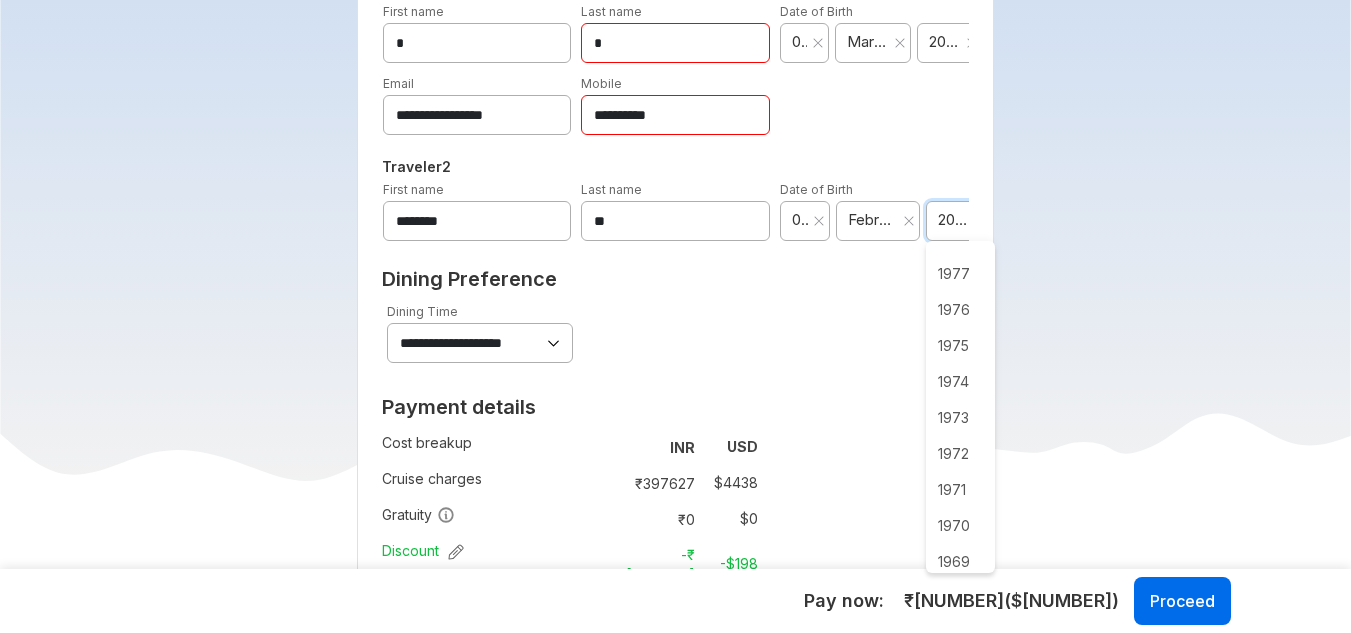 scroll, scrollTop: 2038, scrollLeft: 0, axis: vertical 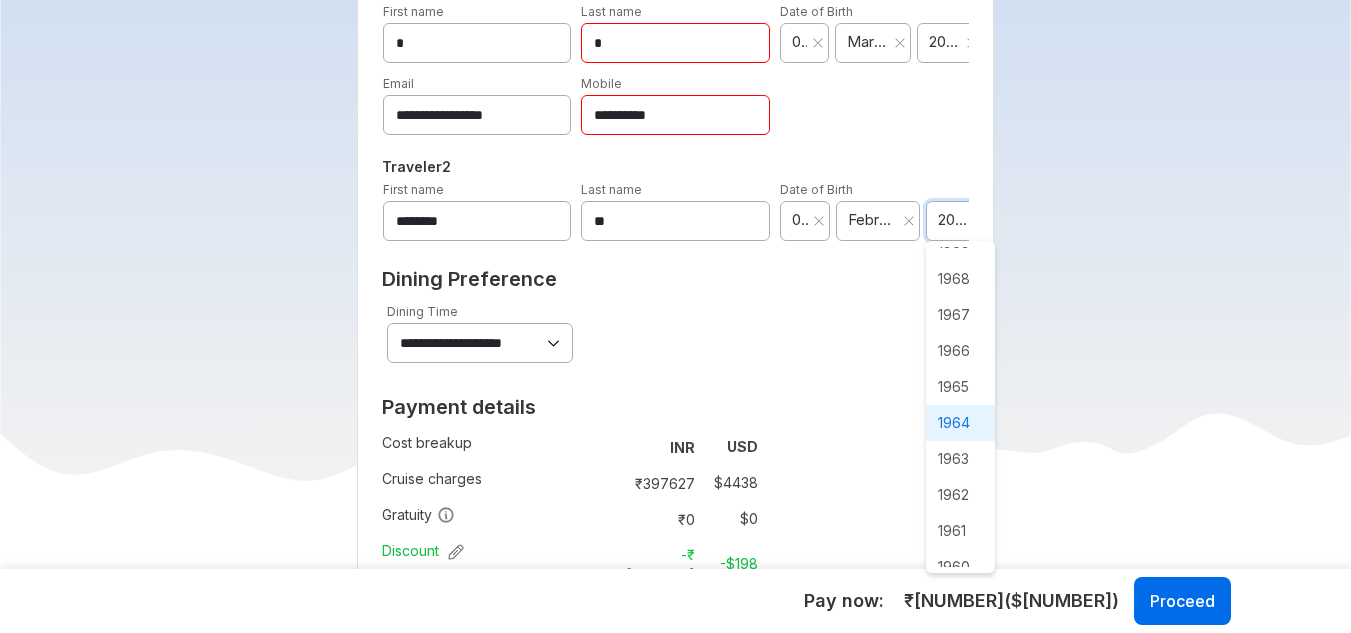 click on "1964" at bounding box center [960, 423] 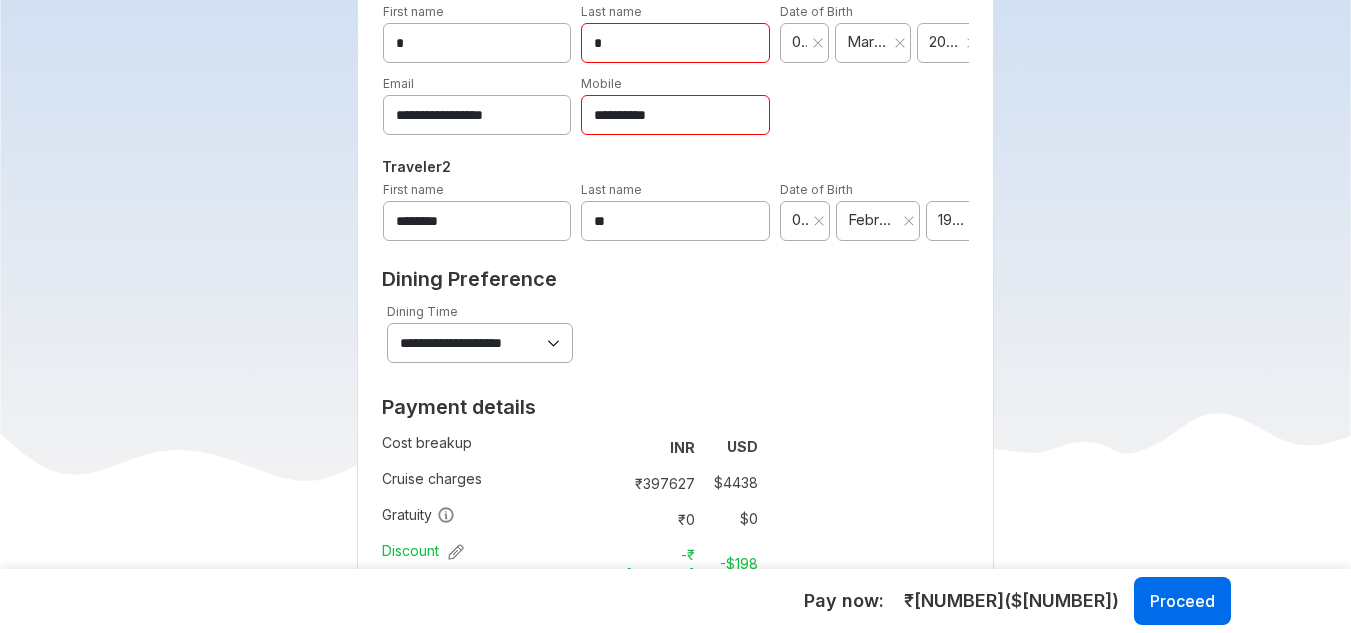 click on "**** [YEAR]" at bounding box center (950, 43) 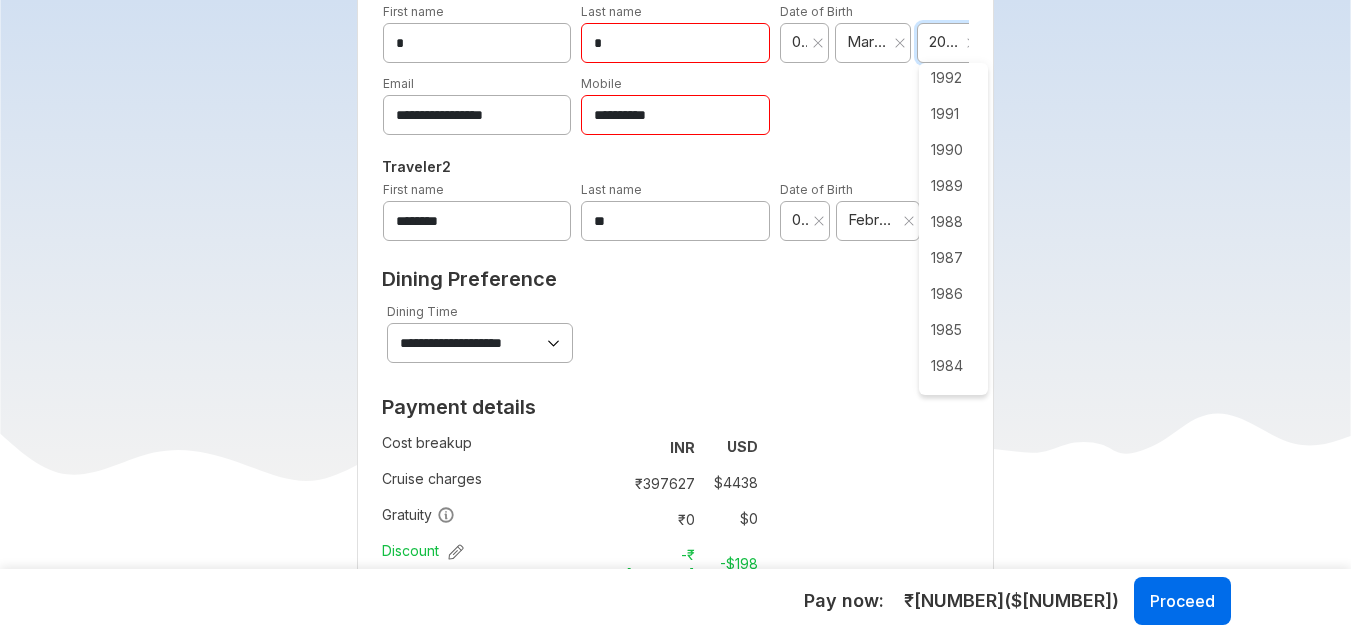 scroll, scrollTop: 1400, scrollLeft: 0, axis: vertical 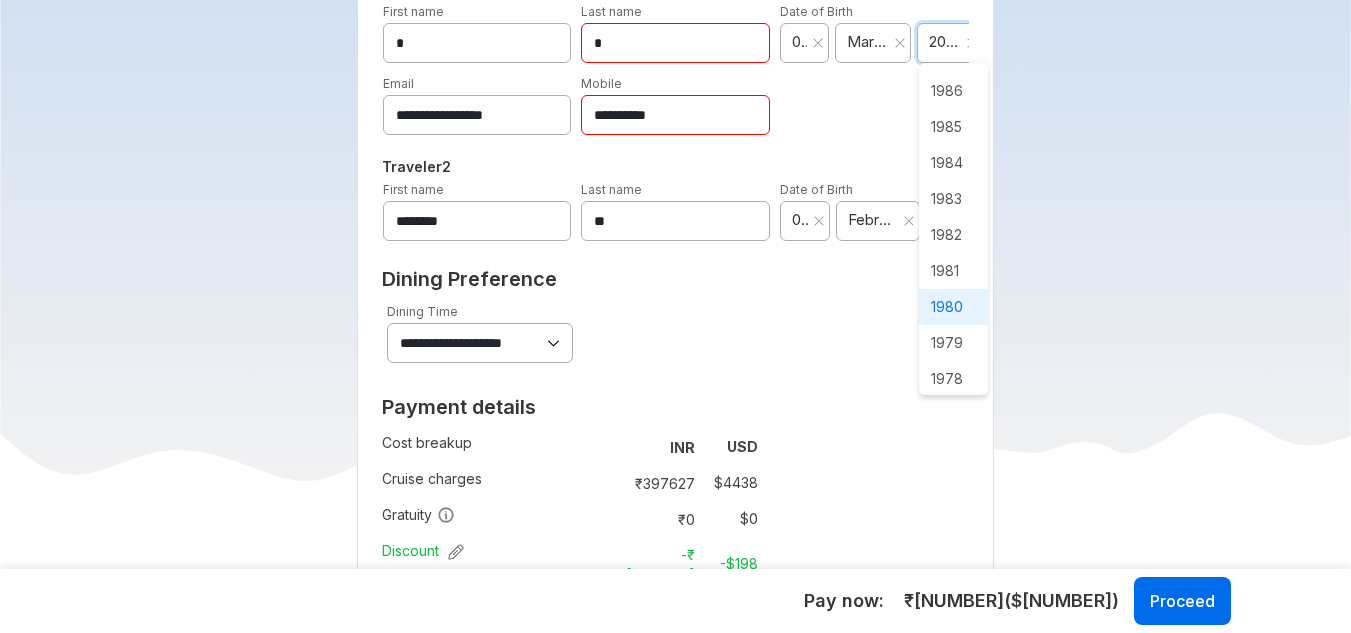 click on "1980" at bounding box center (953, 307) 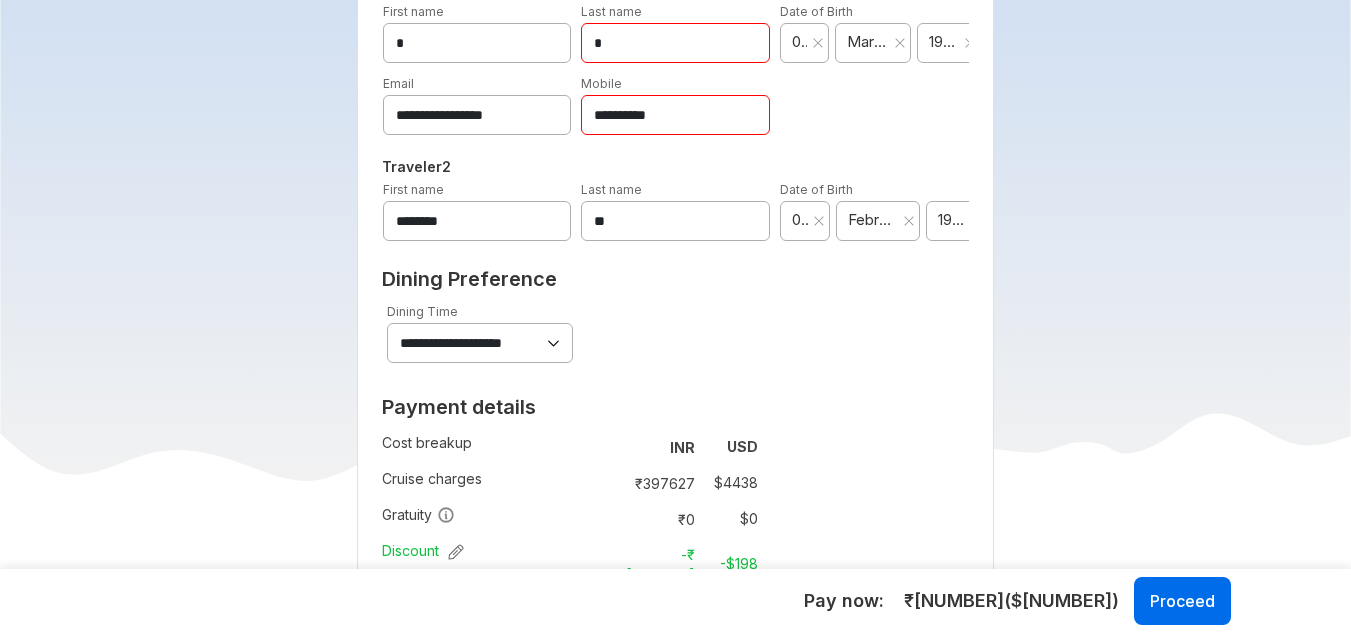 click on "**********" at bounding box center (675, 115) 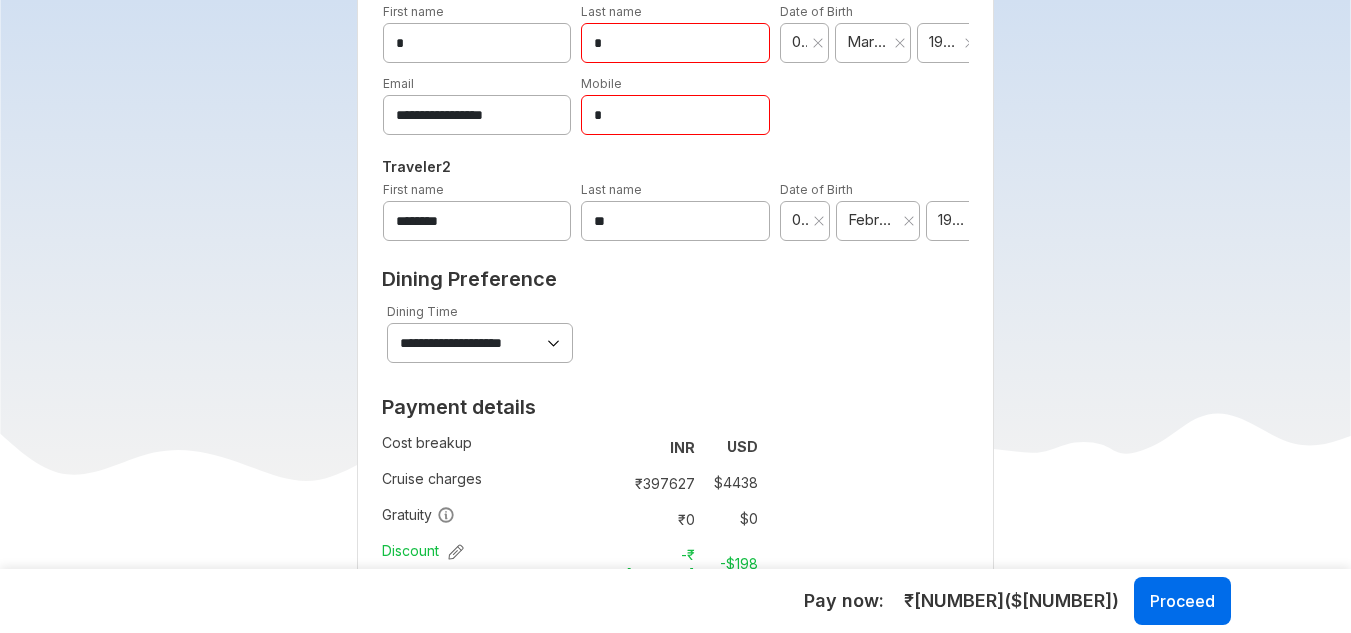 type on "*" 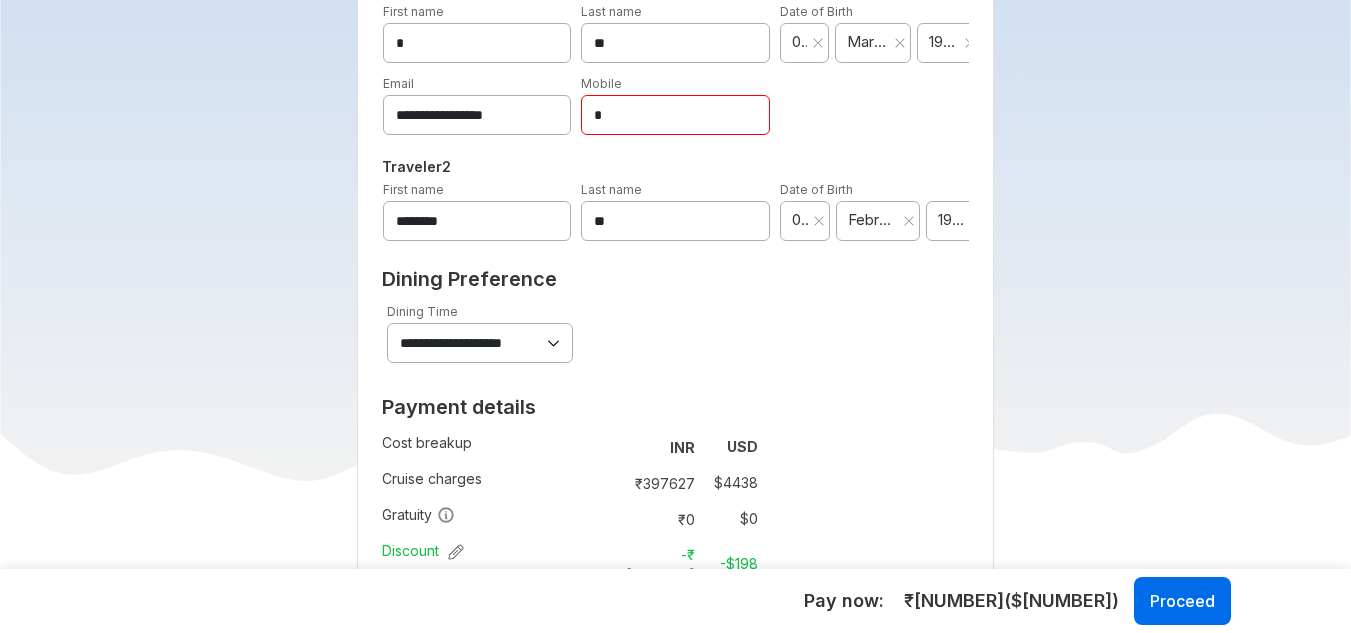type on "**" 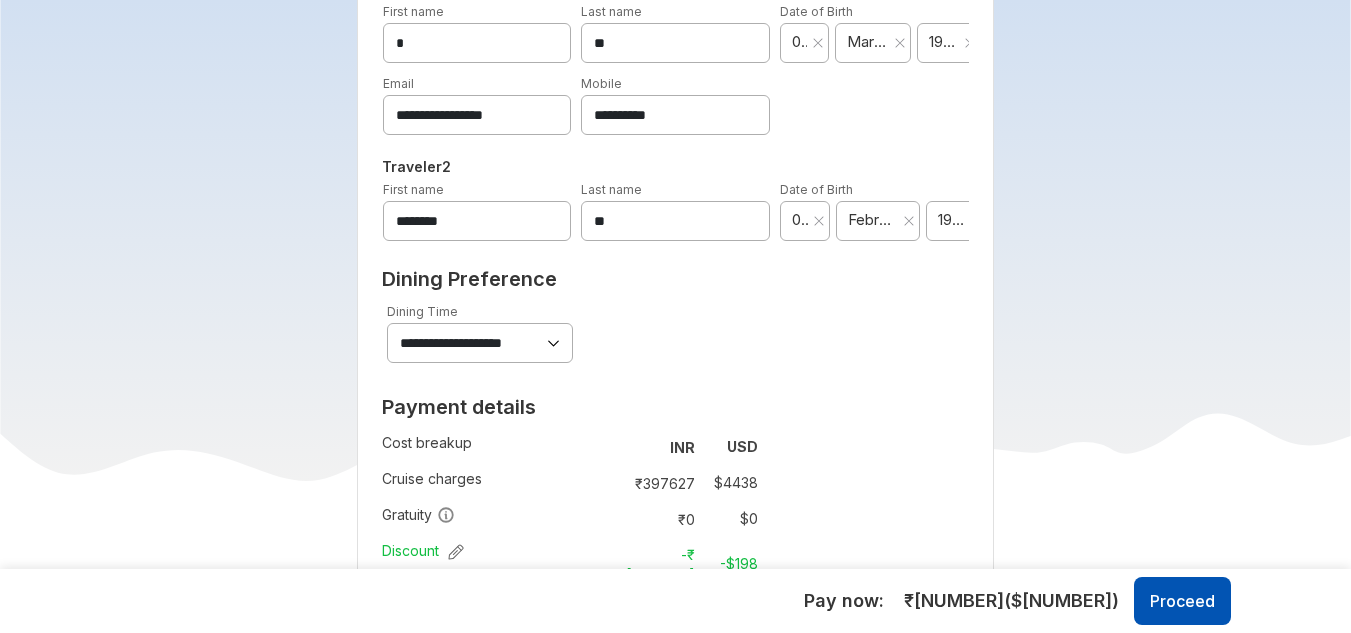 type on "**********" 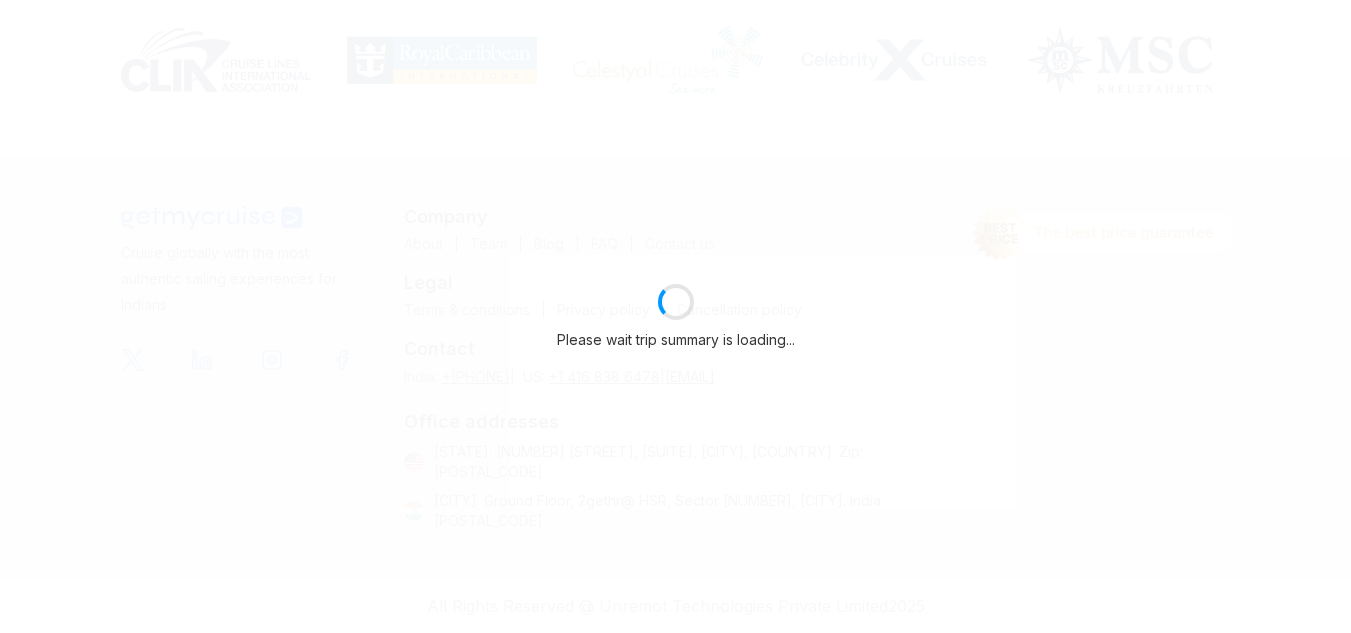 scroll, scrollTop: 1100, scrollLeft: 0, axis: vertical 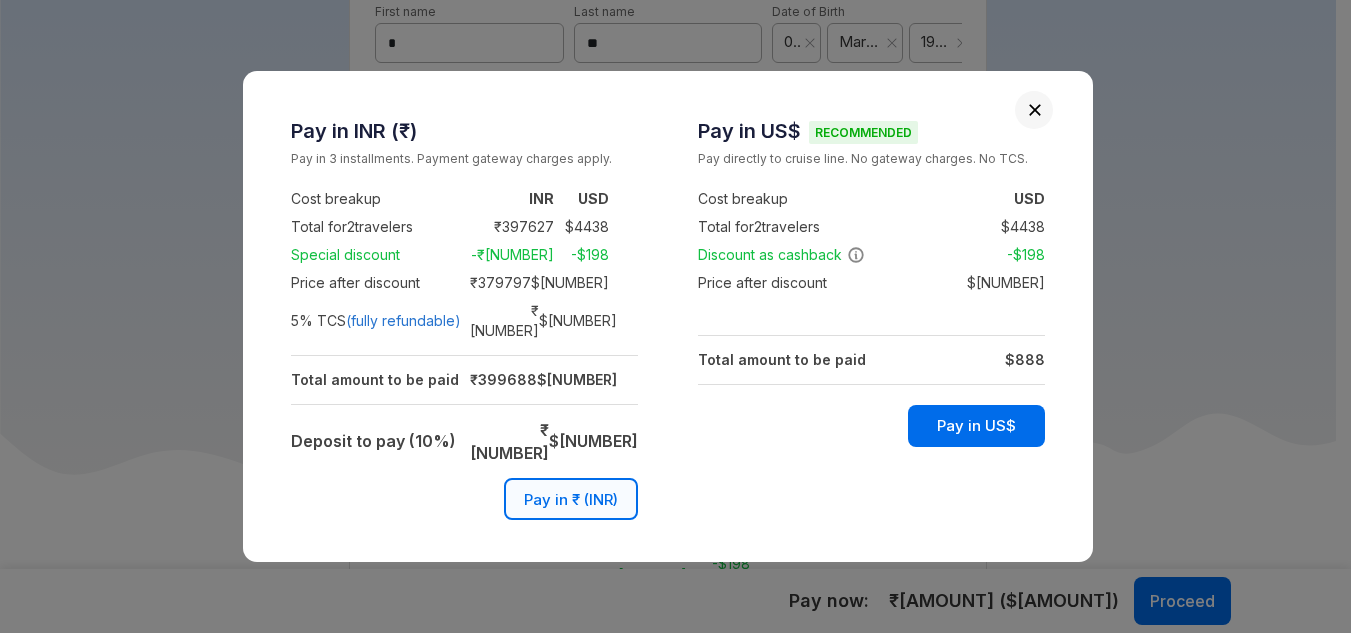 click on "Pay in INR (₹) Pay in 3 installments. Payment gateway charges apply. Cost breakup : INR USD Total for  2  travelers : ₹ [AMOUNT]   $ [AMOUNT] Special discount : -₹ [AMOUNT] -$ [AMOUNT] Price after discount :   ₹ [AMOUNT]   $ [AMOUNT] 5 % TCS  (fully refundable) :   ₹ [AMOUNT] $ [AMOUNT] Total amount to be paid :   ₹ [AMOUNT] $ [AMOUNT] Deposit to pay (10%) : ₹ [AMOUNT] $ [AMOUNT] Pay in ₹ (INR) Pay in US$ Recommended Pay directly to cruise line. No gateway charges. No TCS. Cost breakup : USD Total for  2  travelers : $ [AMOUNT] Discount as cashback : -$ [AMOUNT] Price after discount : $ [AMOUNT]   Total amount to be paid : $ [AMOUNT] Pay in US$" at bounding box center (675, 316) 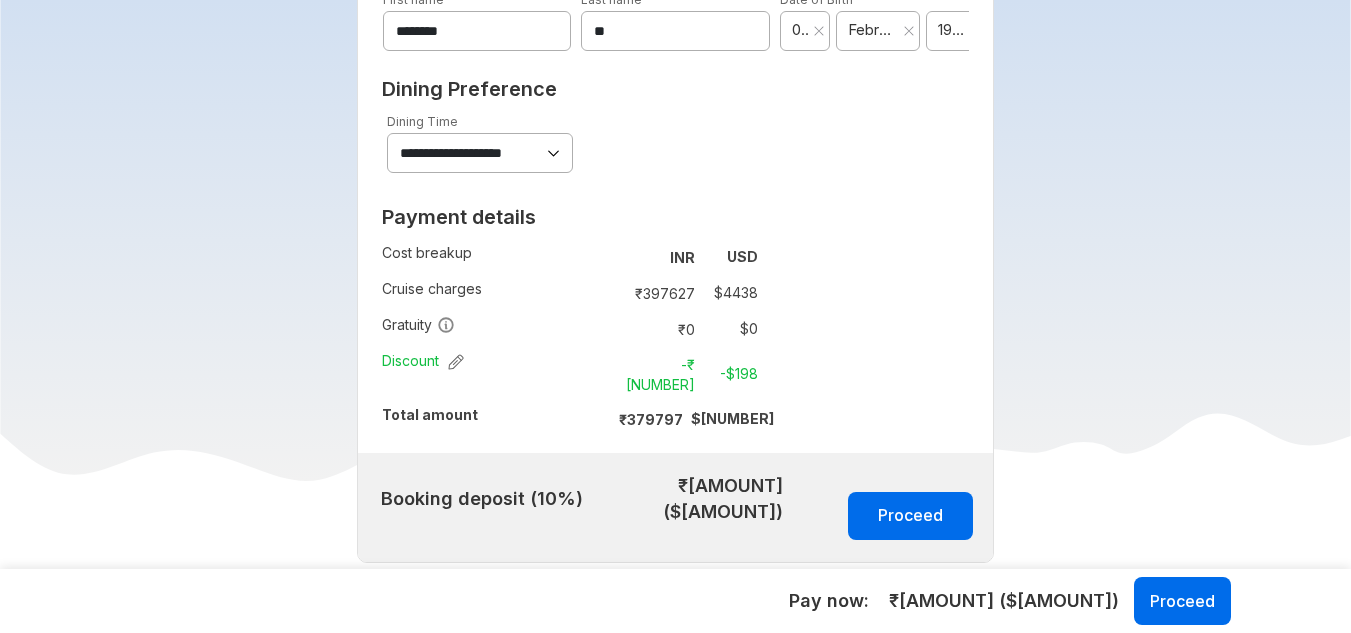 scroll, scrollTop: 1365, scrollLeft: 0, axis: vertical 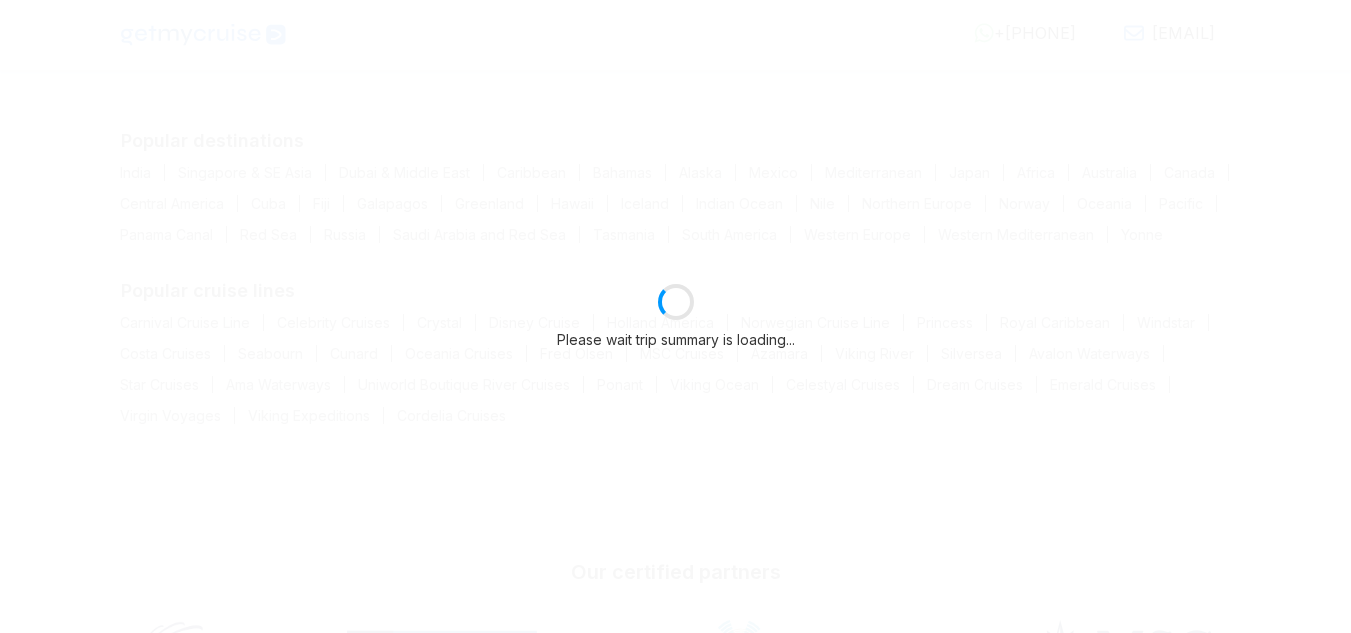 select on "**" 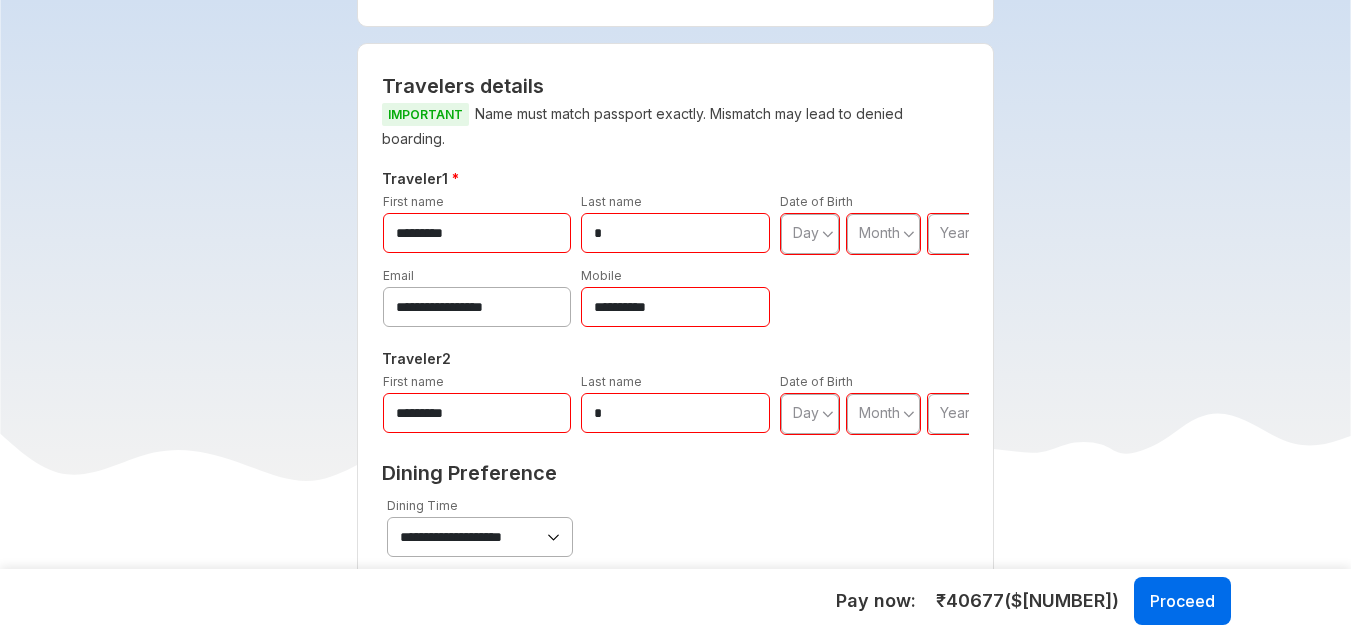 scroll, scrollTop: 948, scrollLeft: 0, axis: vertical 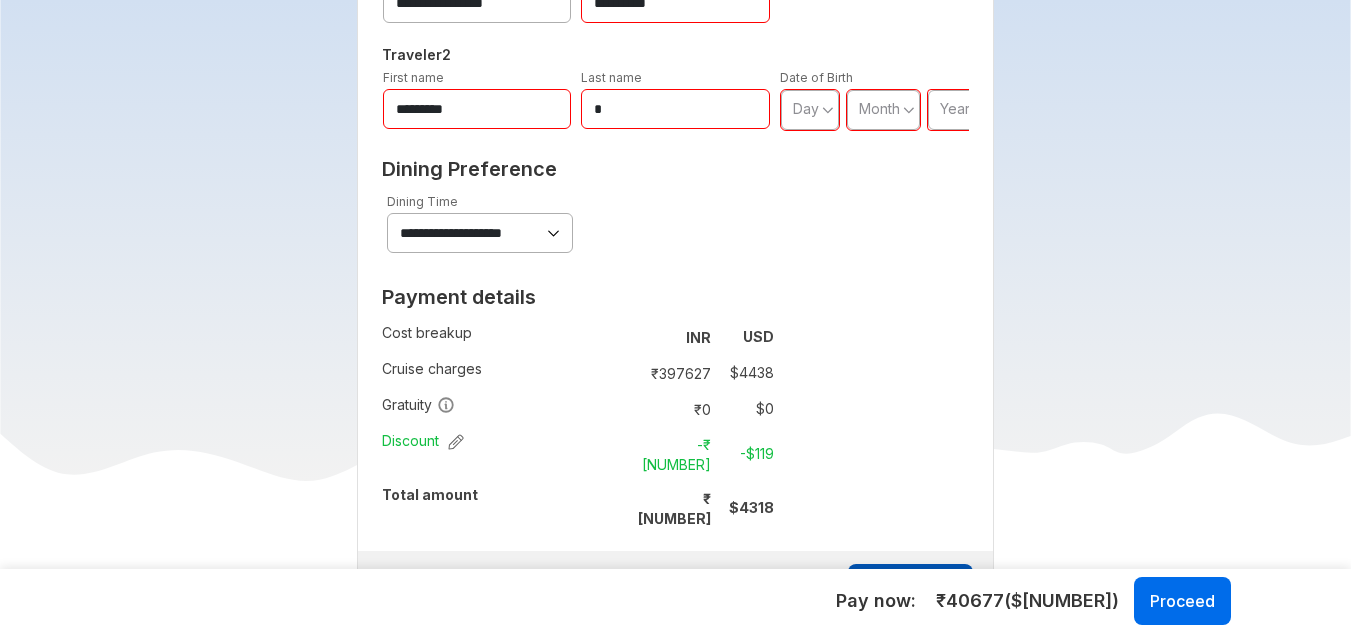 click on "Proceed" at bounding box center (910, 588) 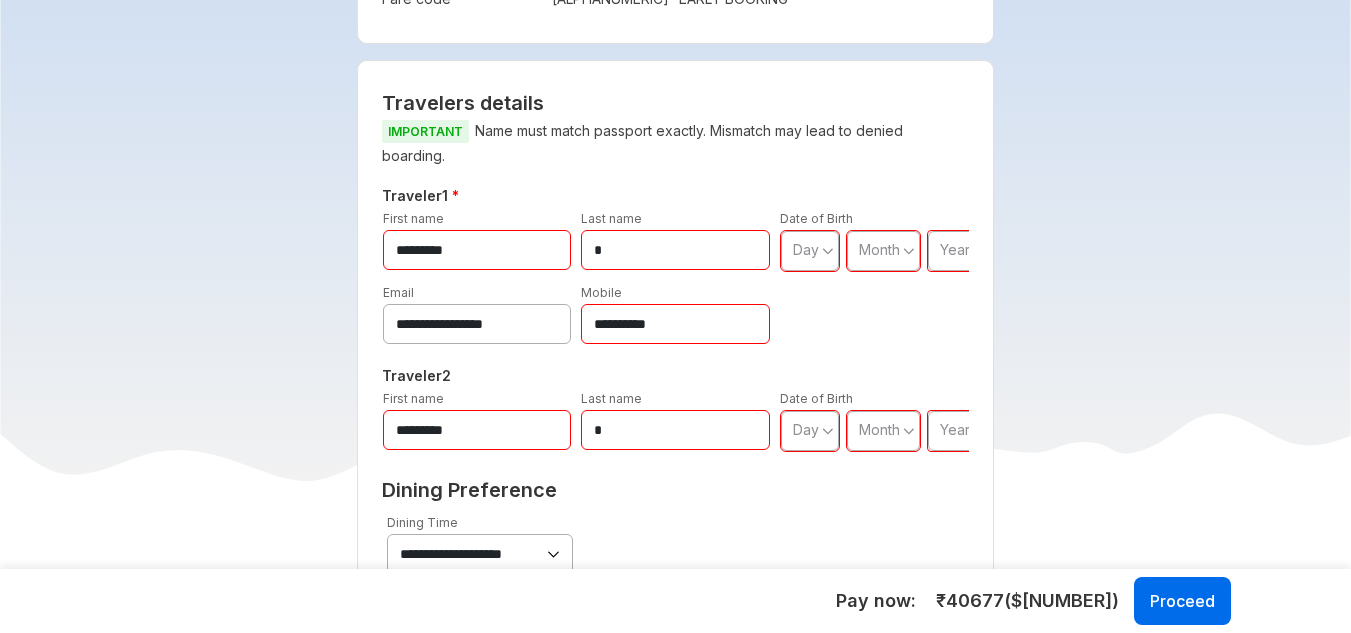 scroll, scrollTop: 827, scrollLeft: 0, axis: vertical 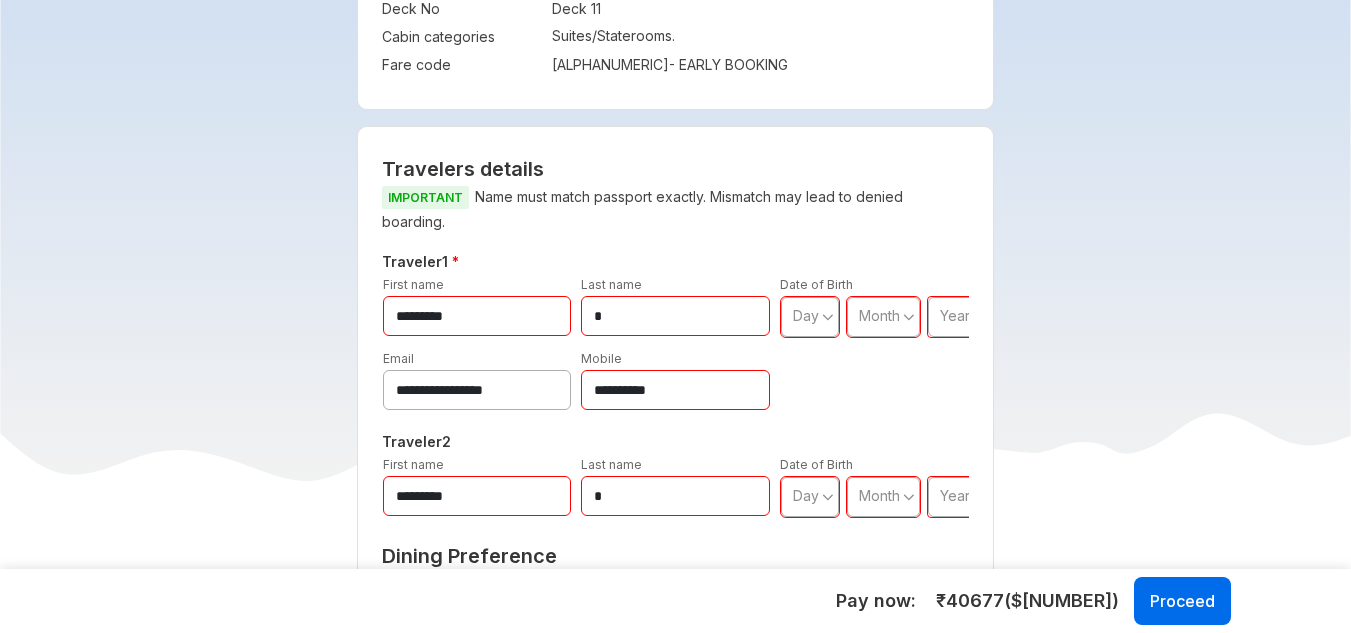 click on "**********" at bounding box center [675, 10632] 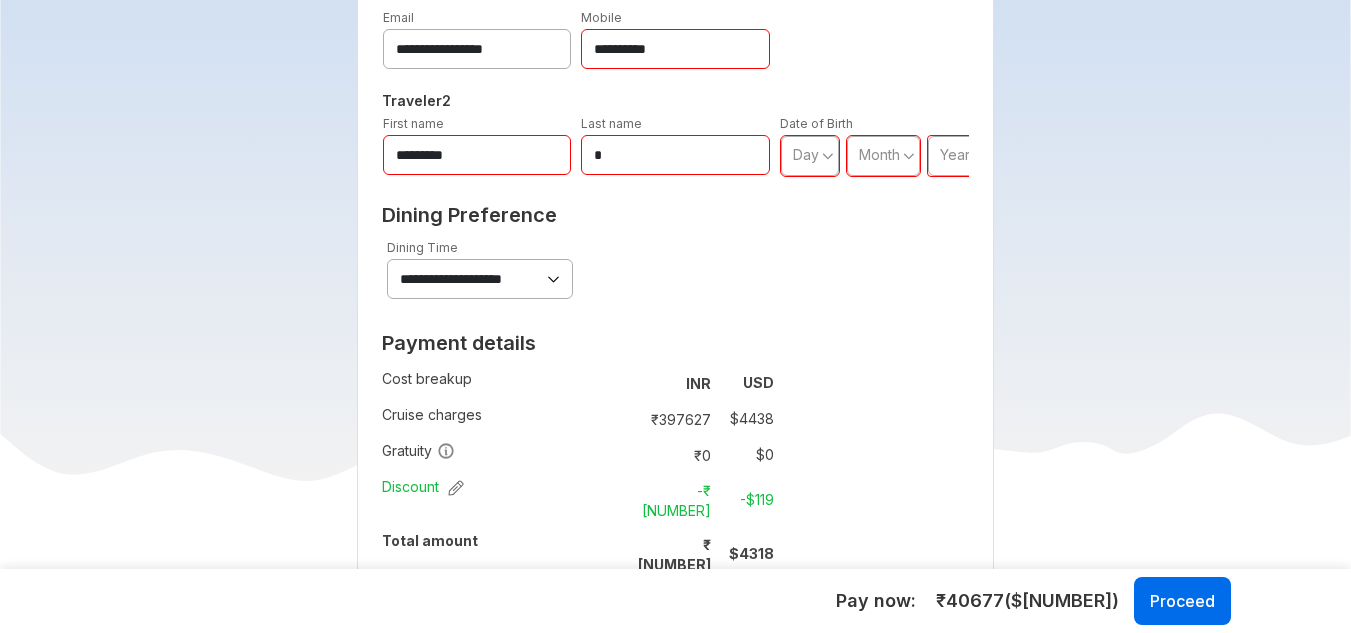scroll, scrollTop: 1206, scrollLeft: 0, axis: vertical 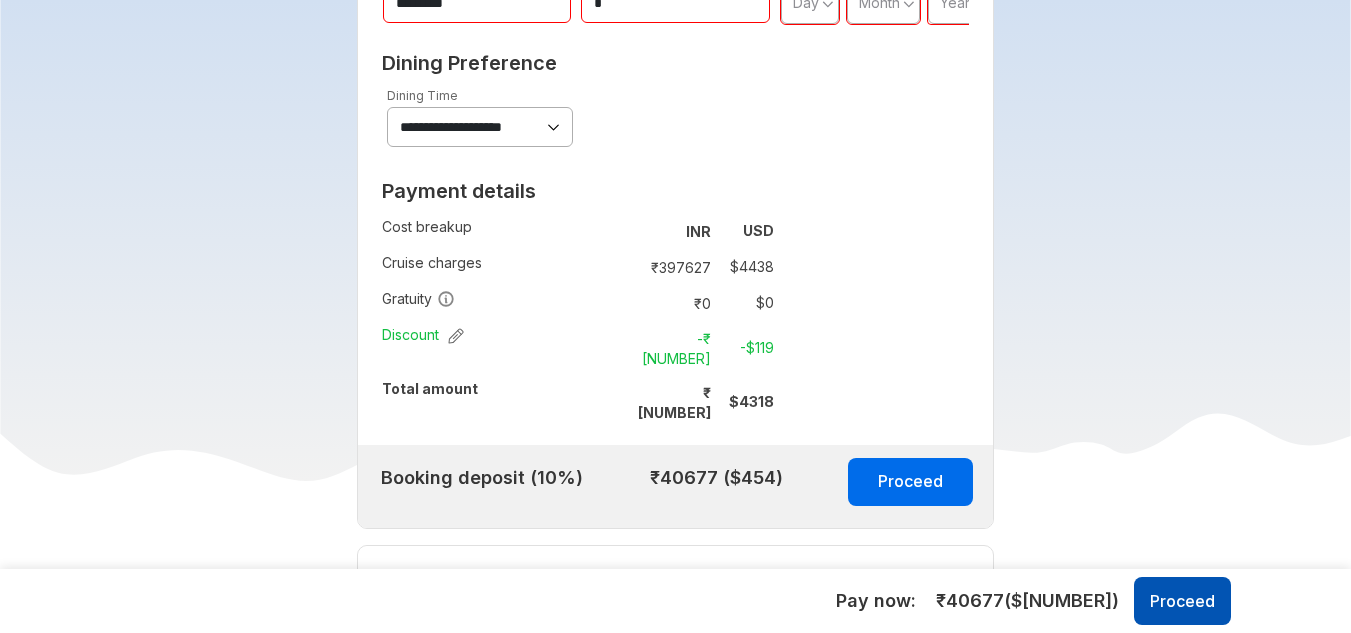 click on "Proceed" at bounding box center [1182, 601] 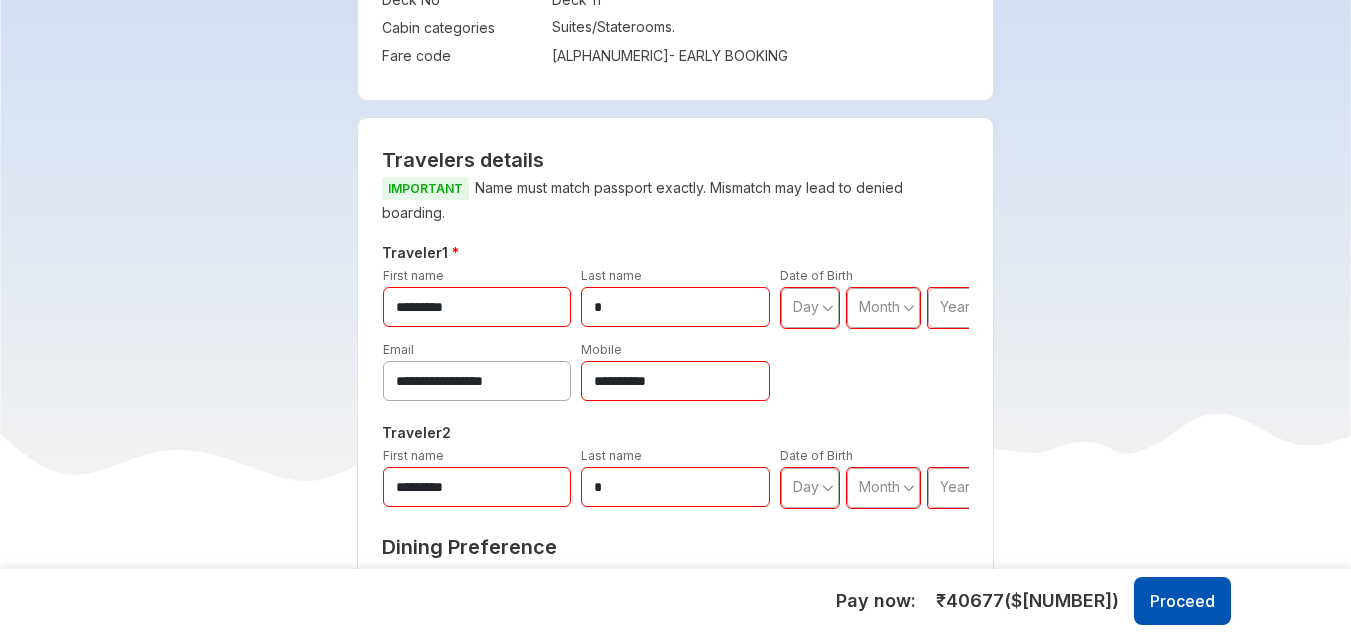 scroll, scrollTop: 827, scrollLeft: 0, axis: vertical 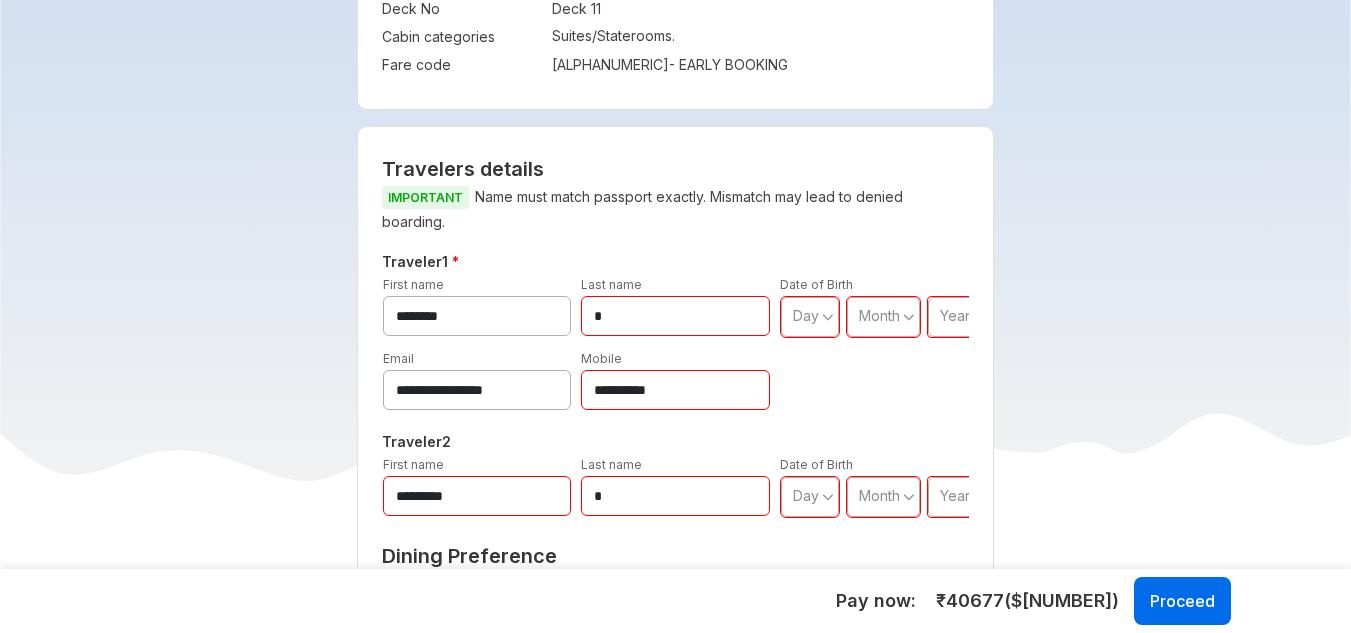 type on "********" 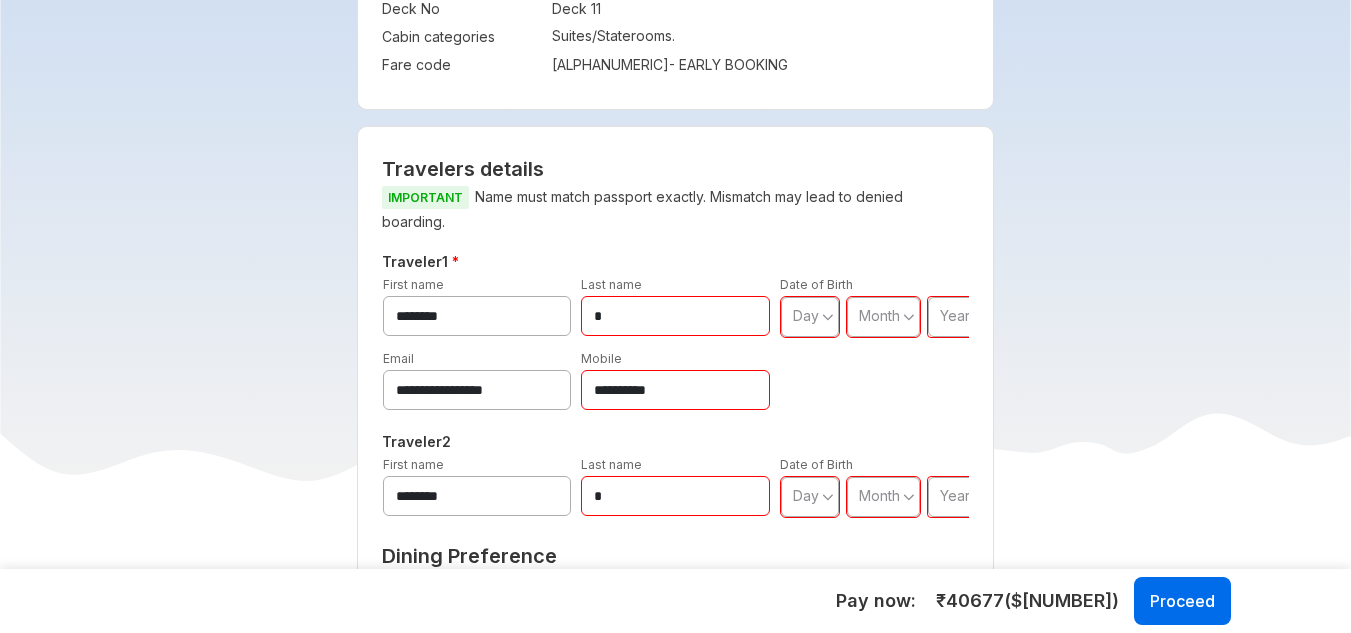 type on "********" 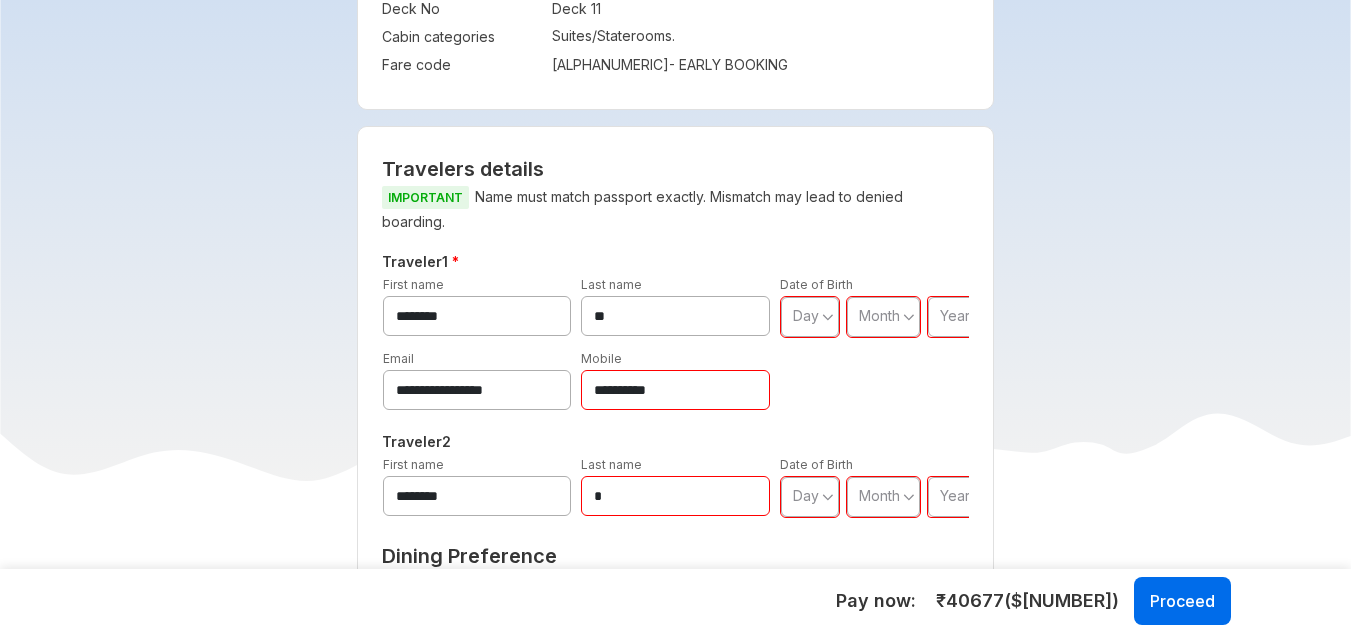 type on "**" 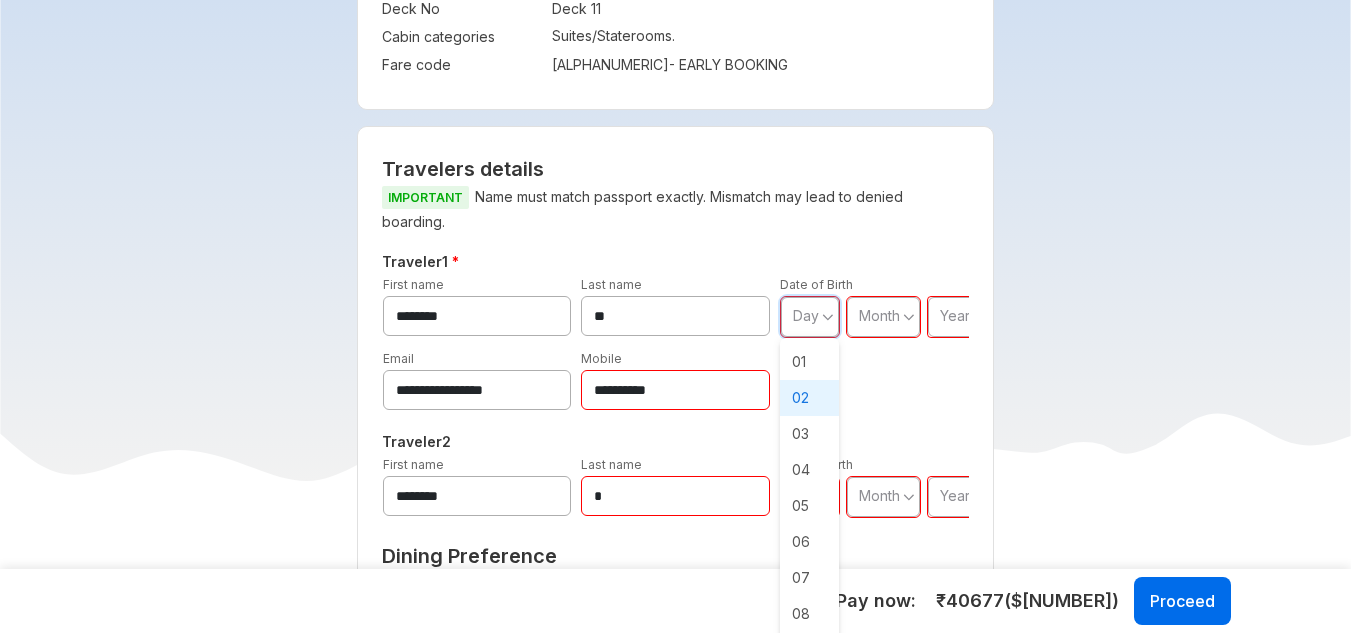 click on "02" at bounding box center (810, 398) 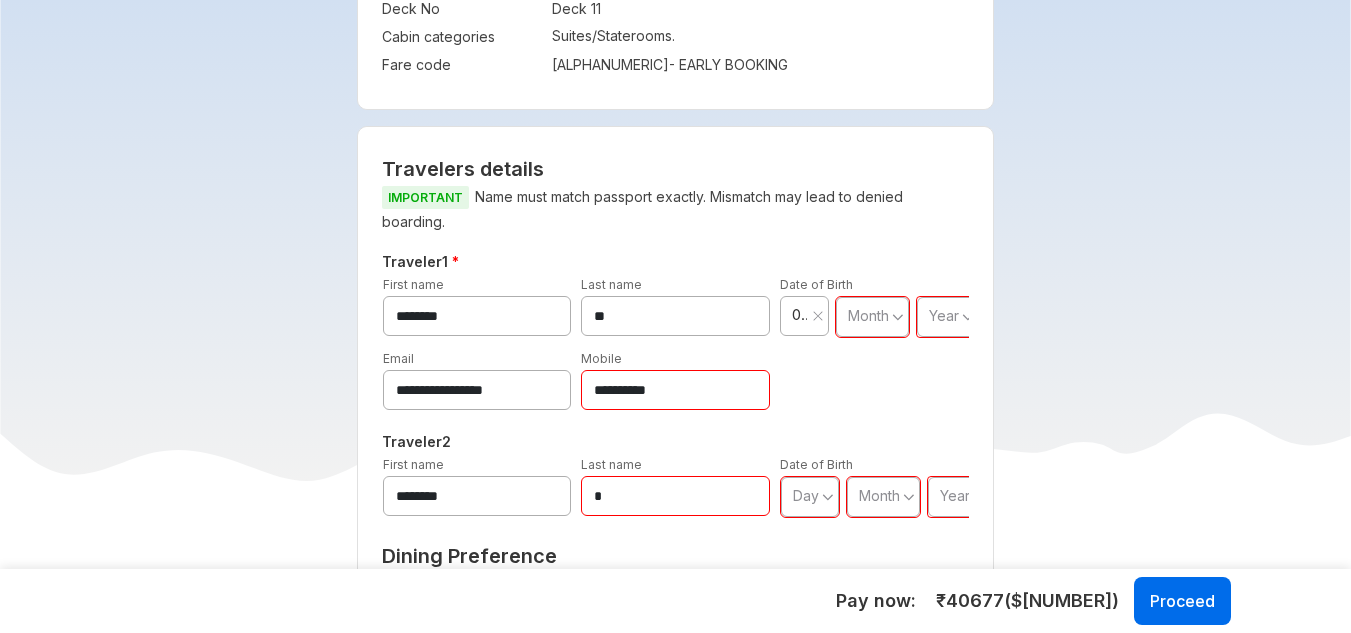 click on "Month" at bounding box center [872, 317] 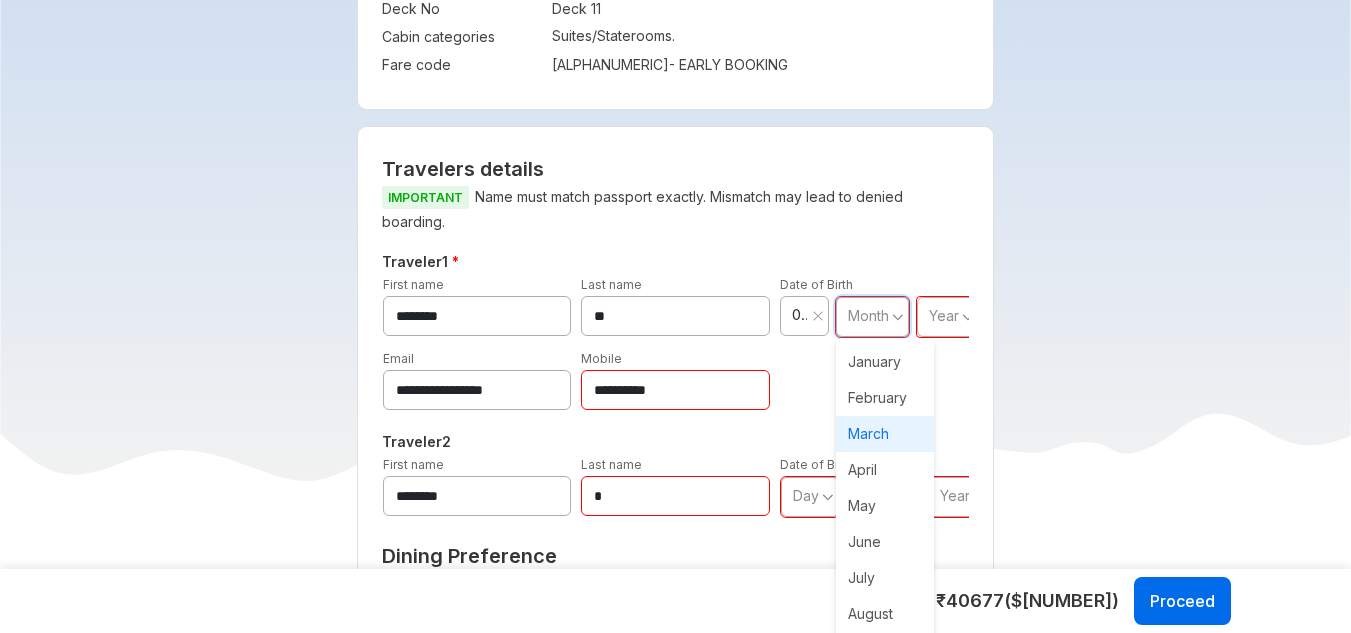 click on "March" at bounding box center (885, 434) 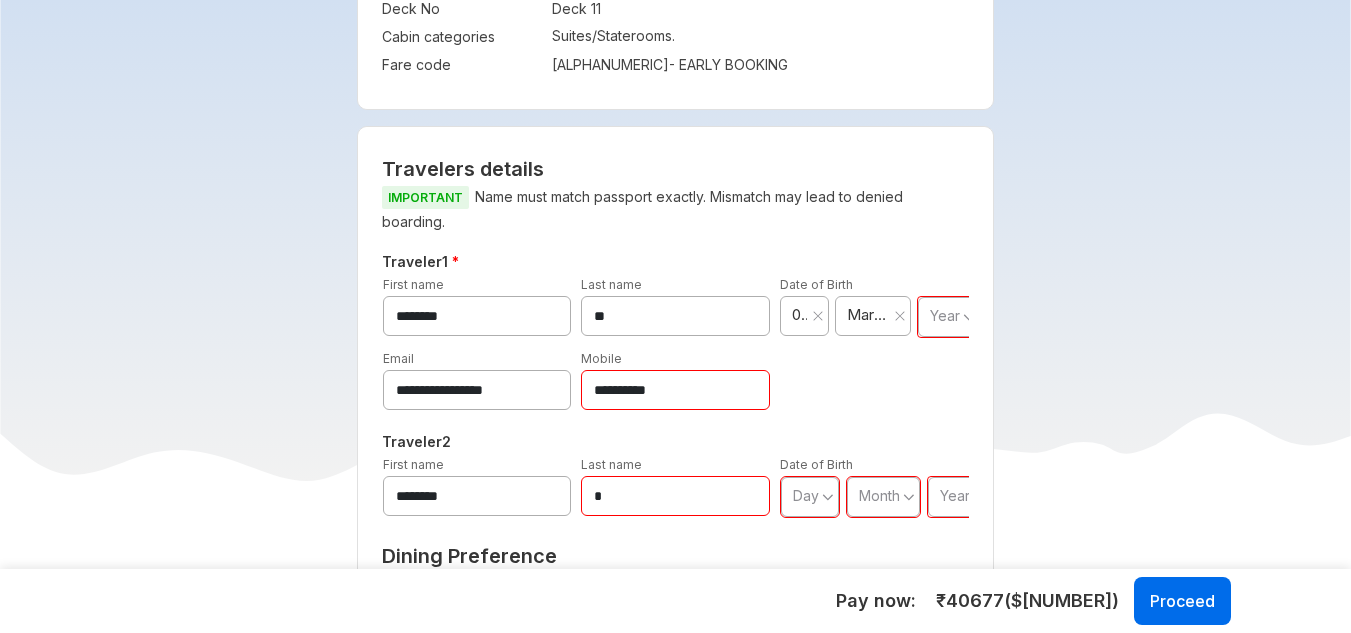 click on "Year" at bounding box center [945, 315] 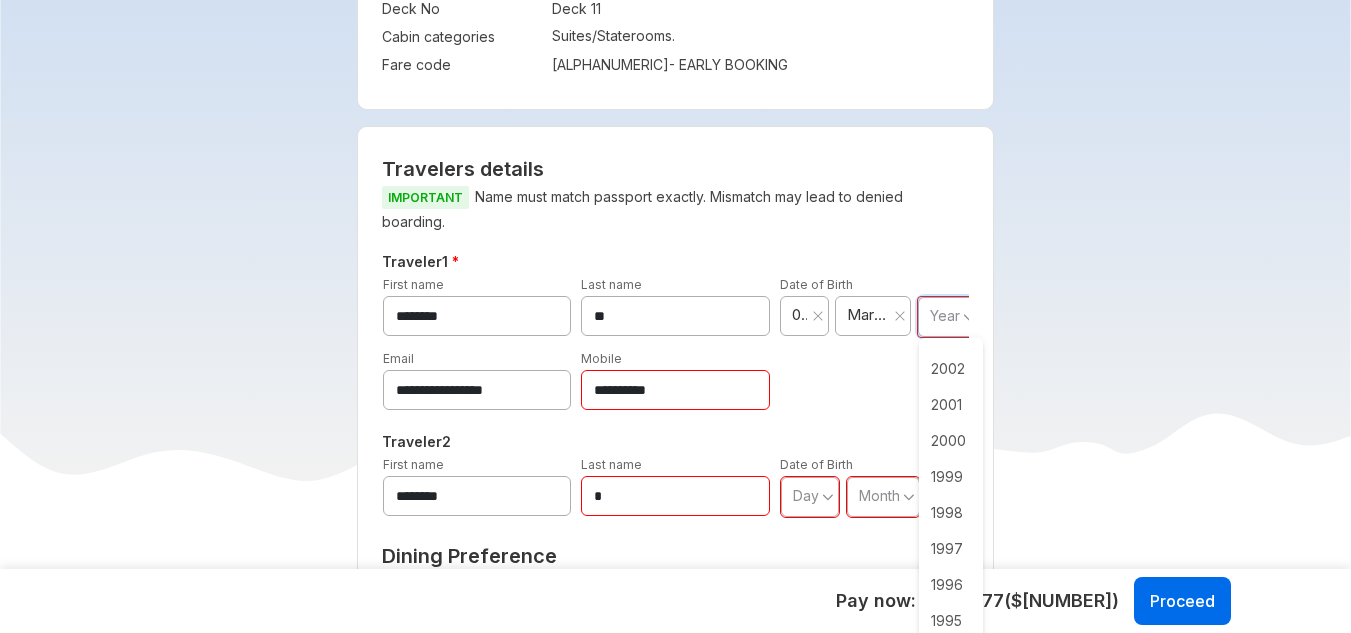 scroll, scrollTop: 1120, scrollLeft: 0, axis: vertical 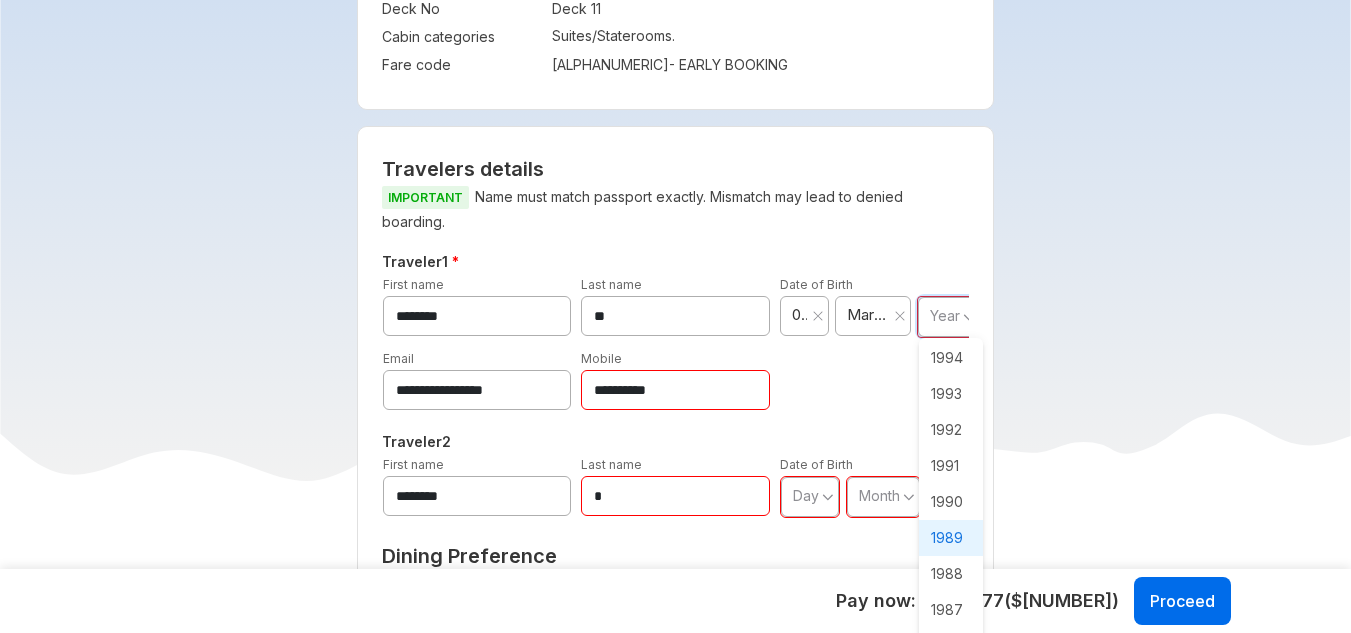 click on "1989" at bounding box center (951, 538) 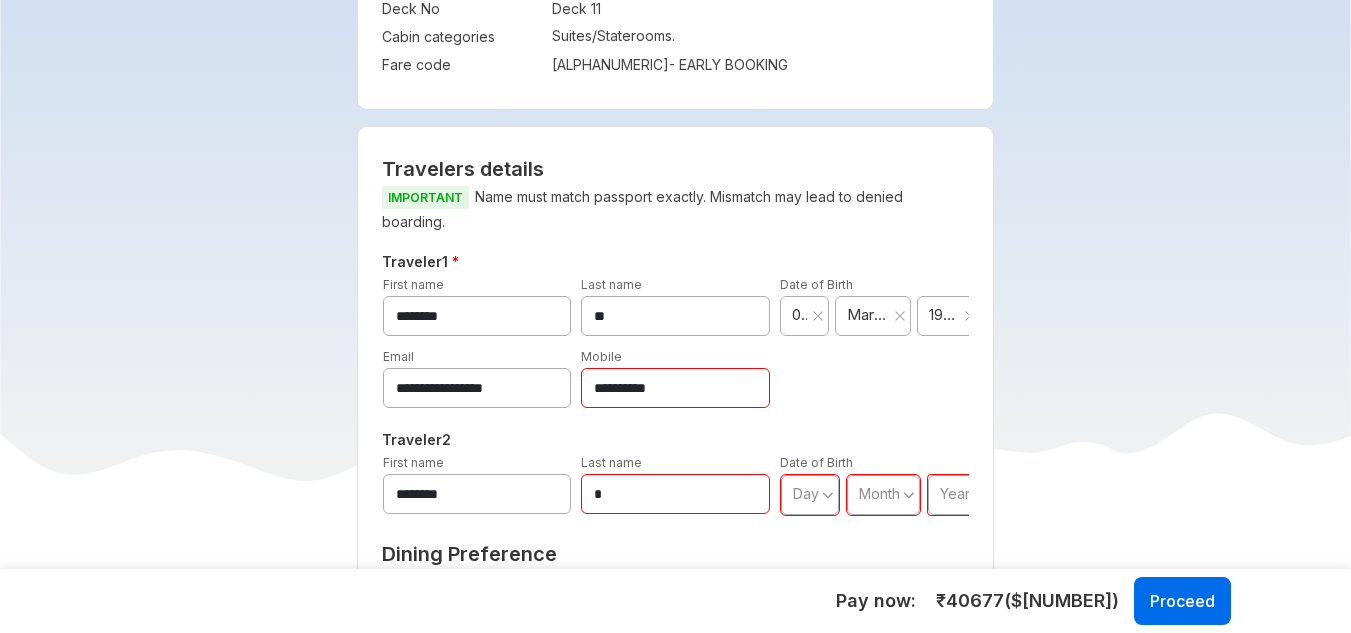click on "**********" at bounding box center [675, 388] 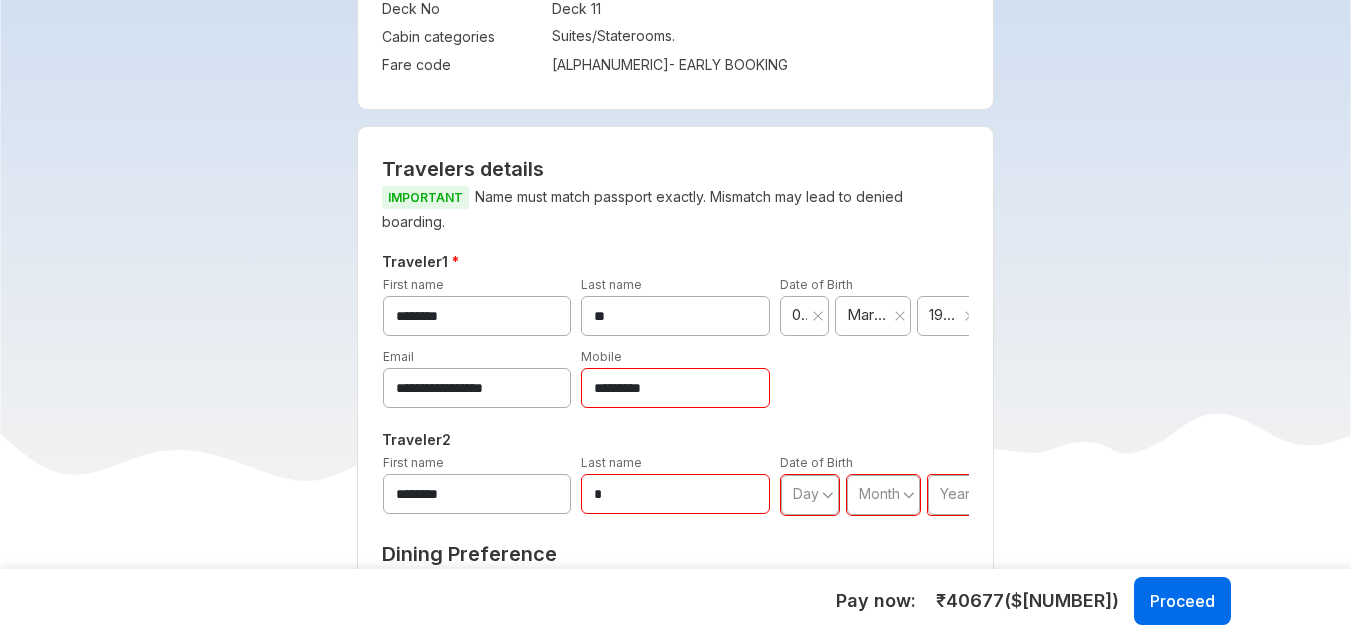 click on "*********" at bounding box center (675, 388) 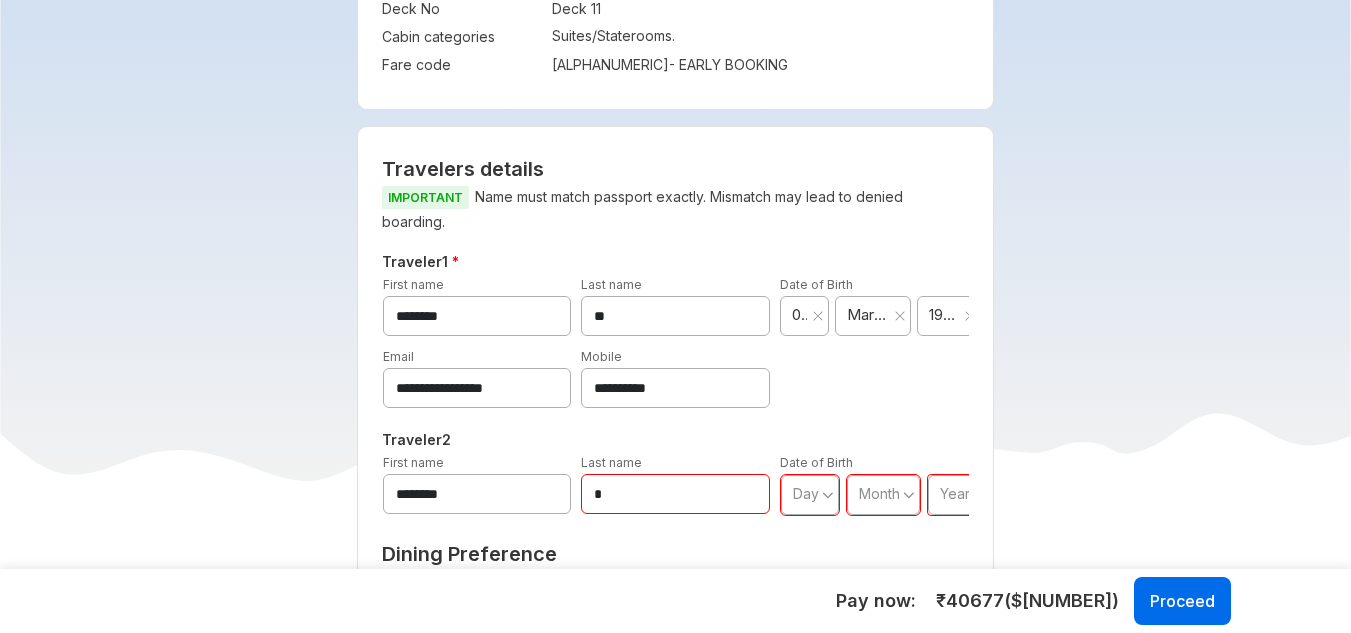 type on "**********" 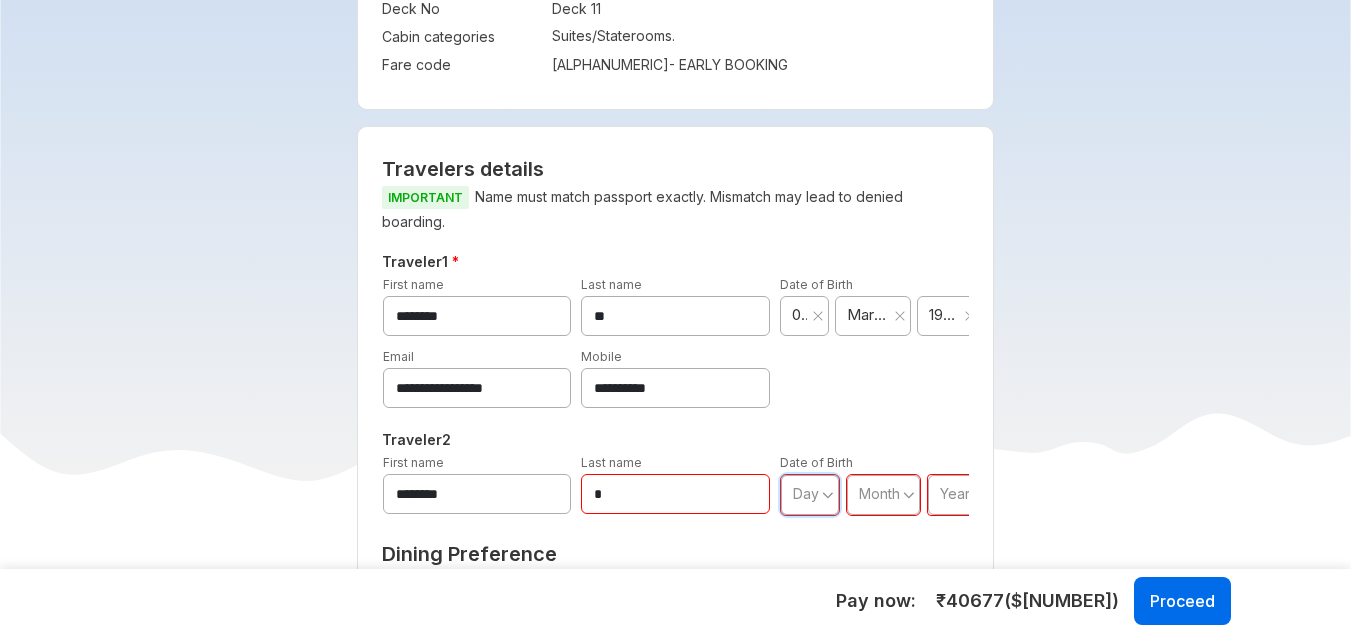click on "*" at bounding box center [675, 494] 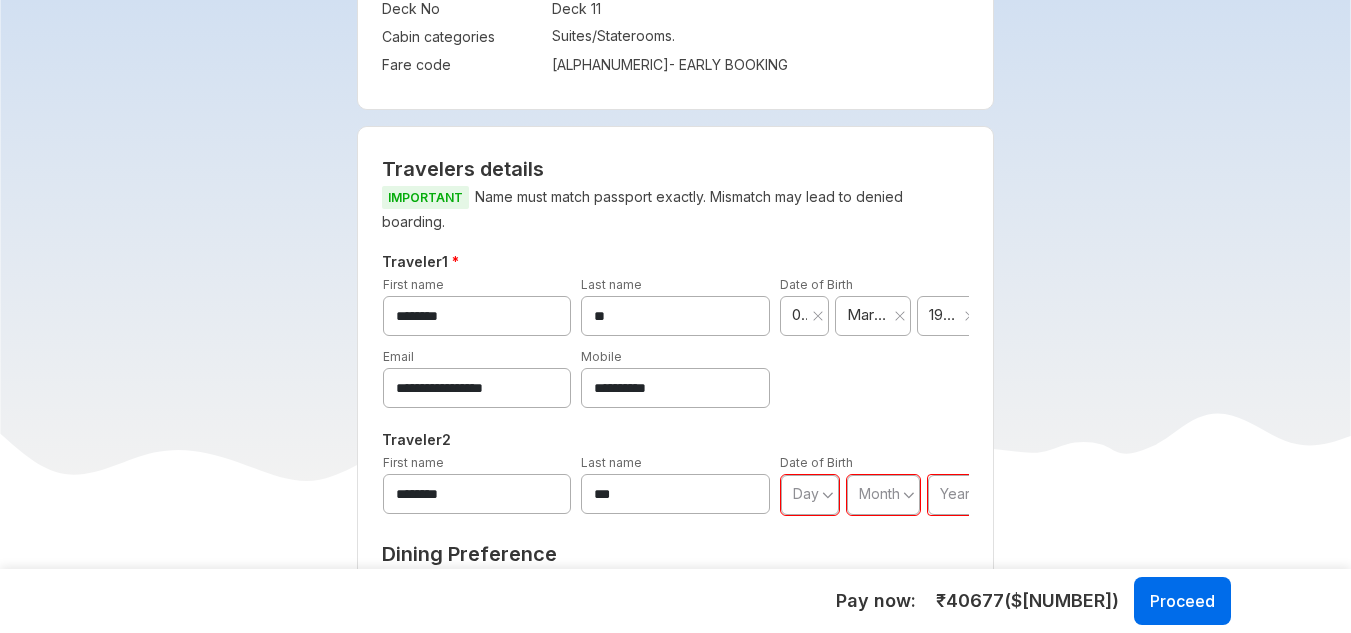 type on "***" 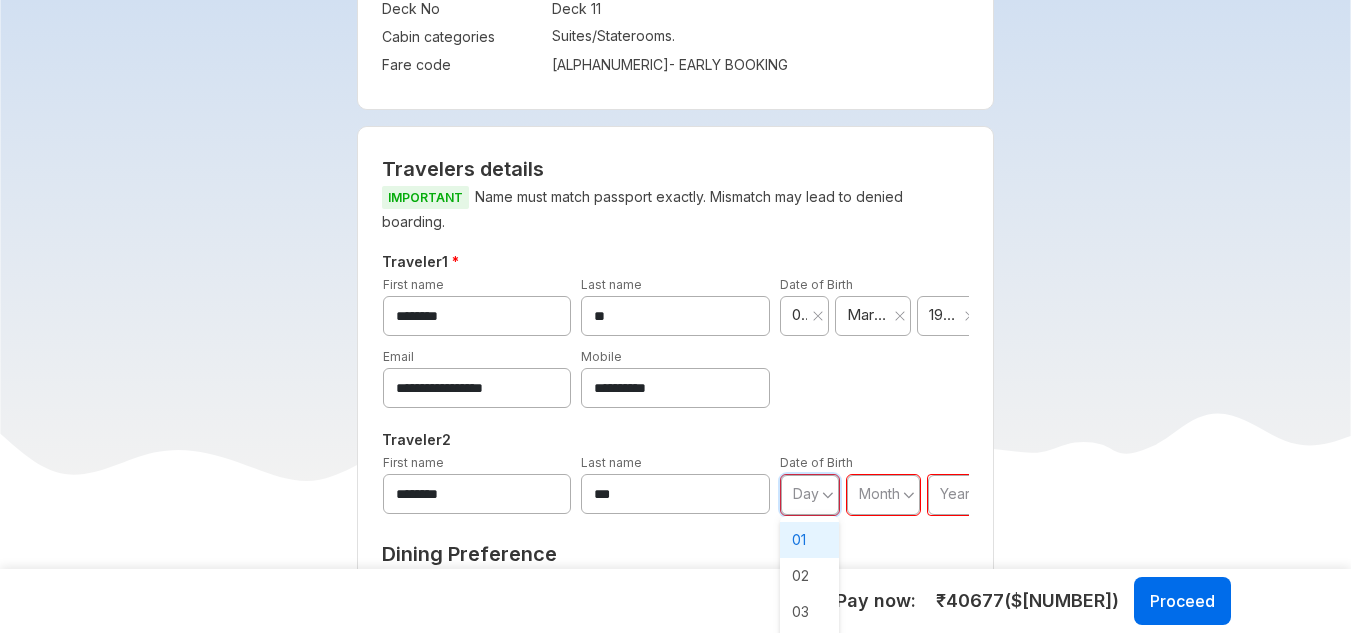 click on "01" at bounding box center [810, 540] 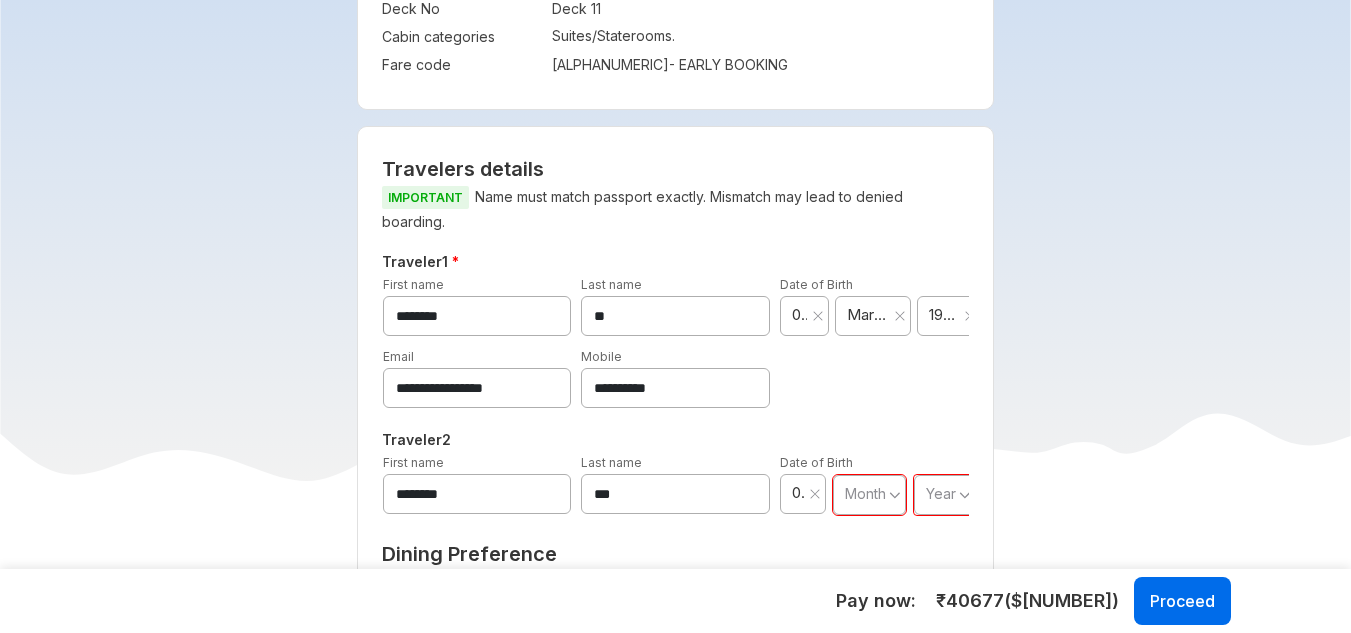 click 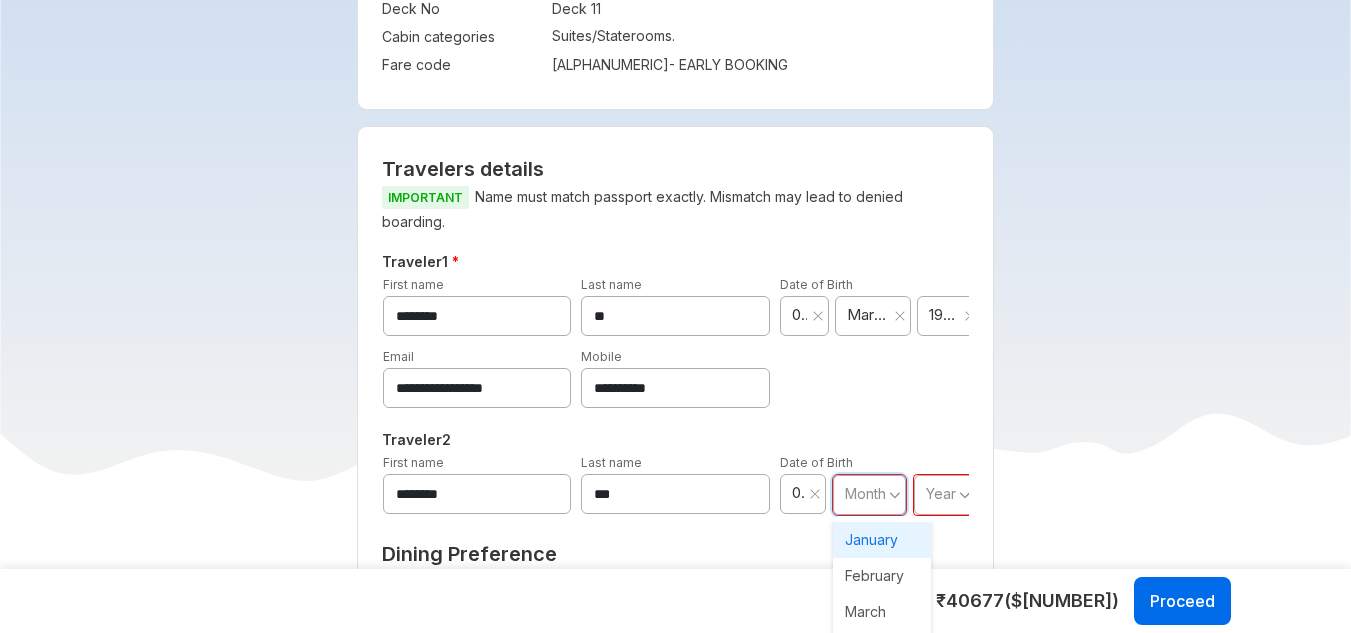 click on "January" at bounding box center [882, 540] 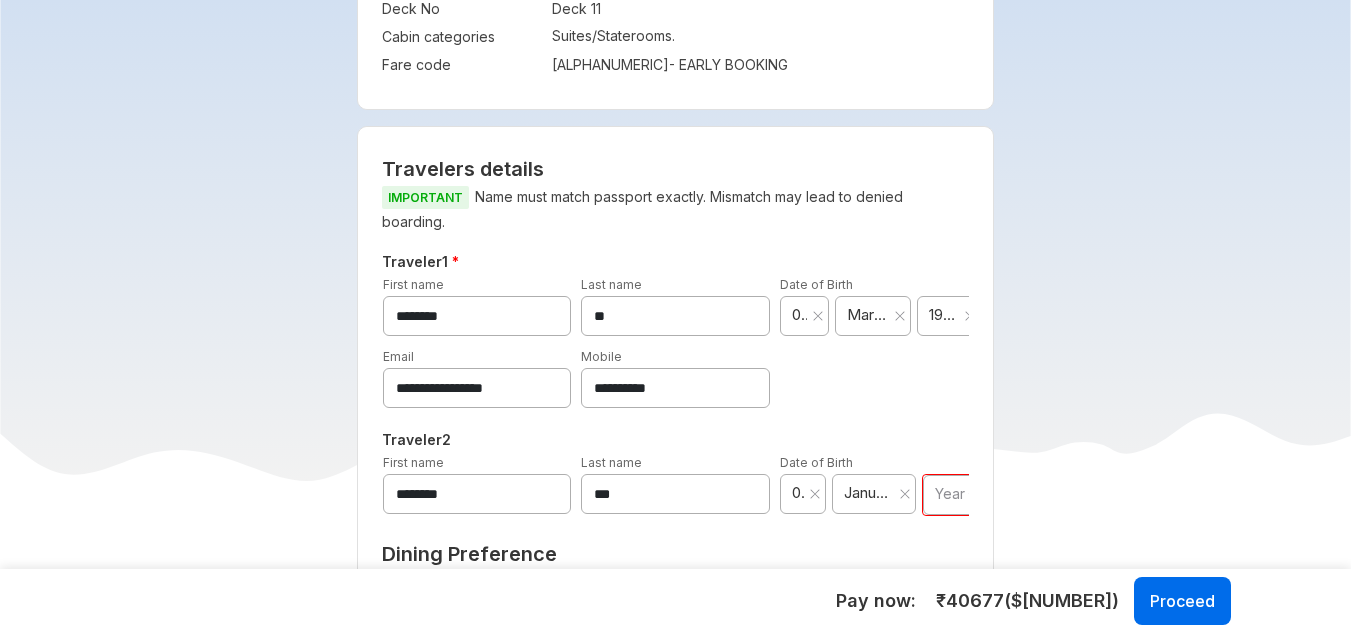 click on "Year" at bounding box center [954, 495] 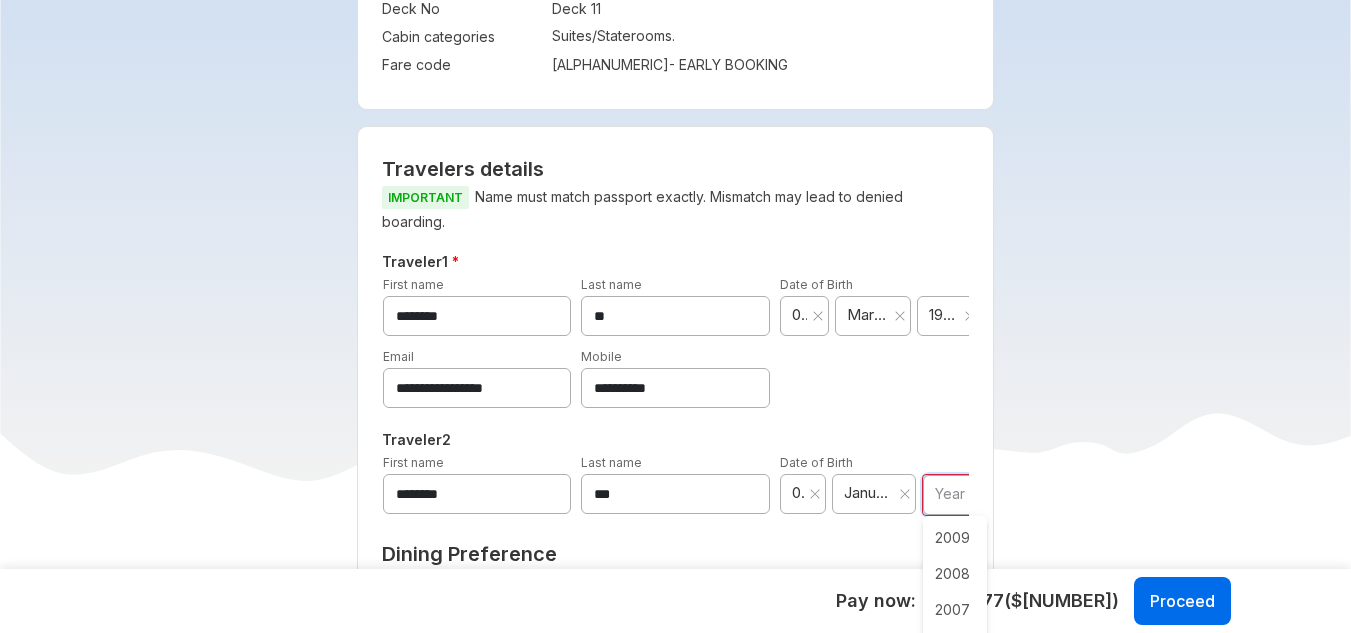 scroll, scrollTop: 593, scrollLeft: 0, axis: vertical 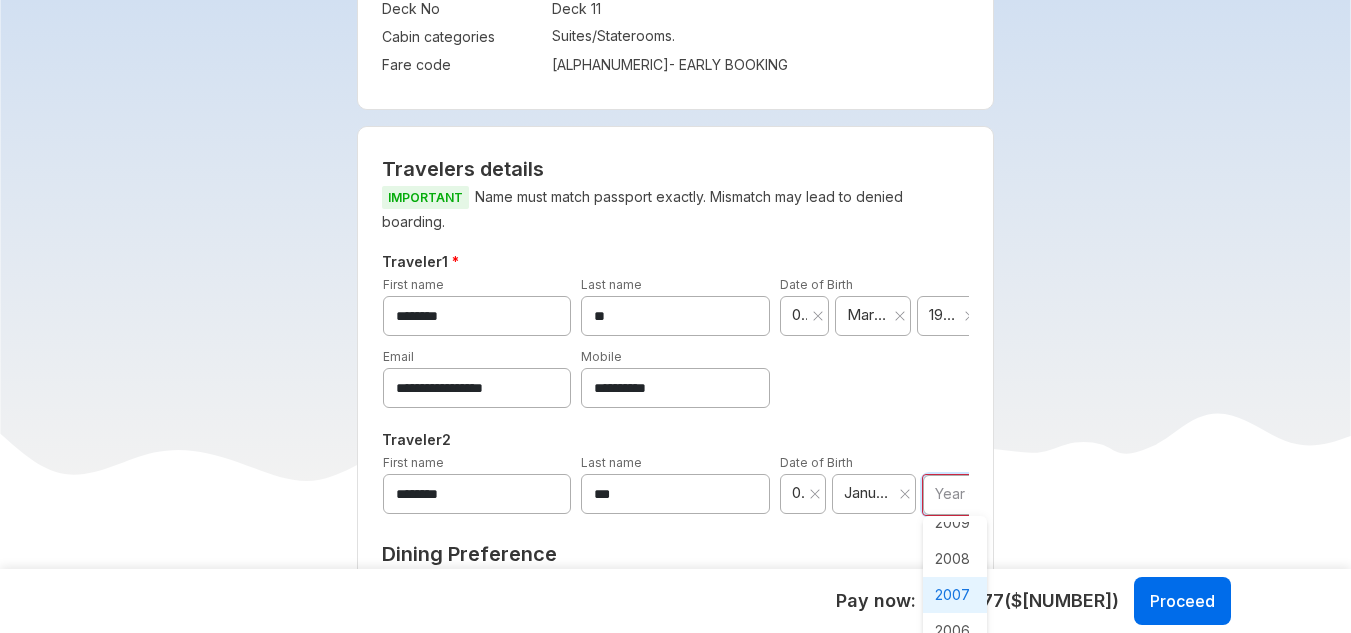 click on "2007" at bounding box center [955, 595] 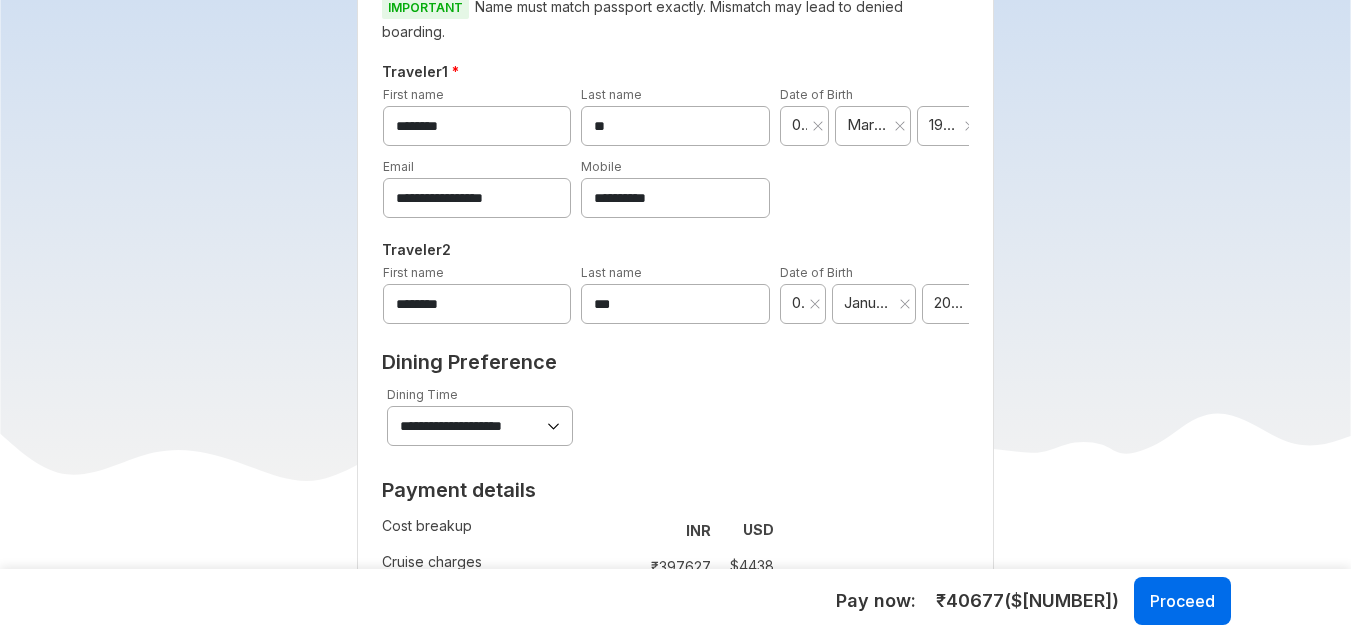 scroll, scrollTop: 1054, scrollLeft: 0, axis: vertical 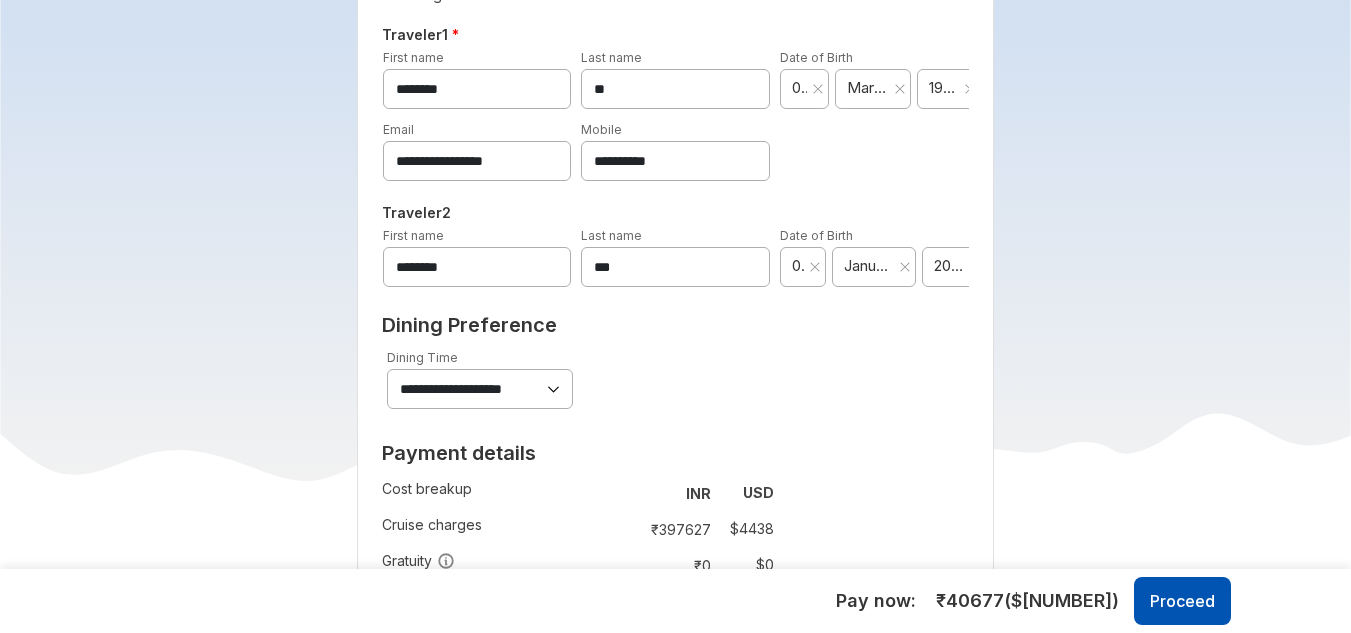 click on "Proceed" at bounding box center (1182, 601) 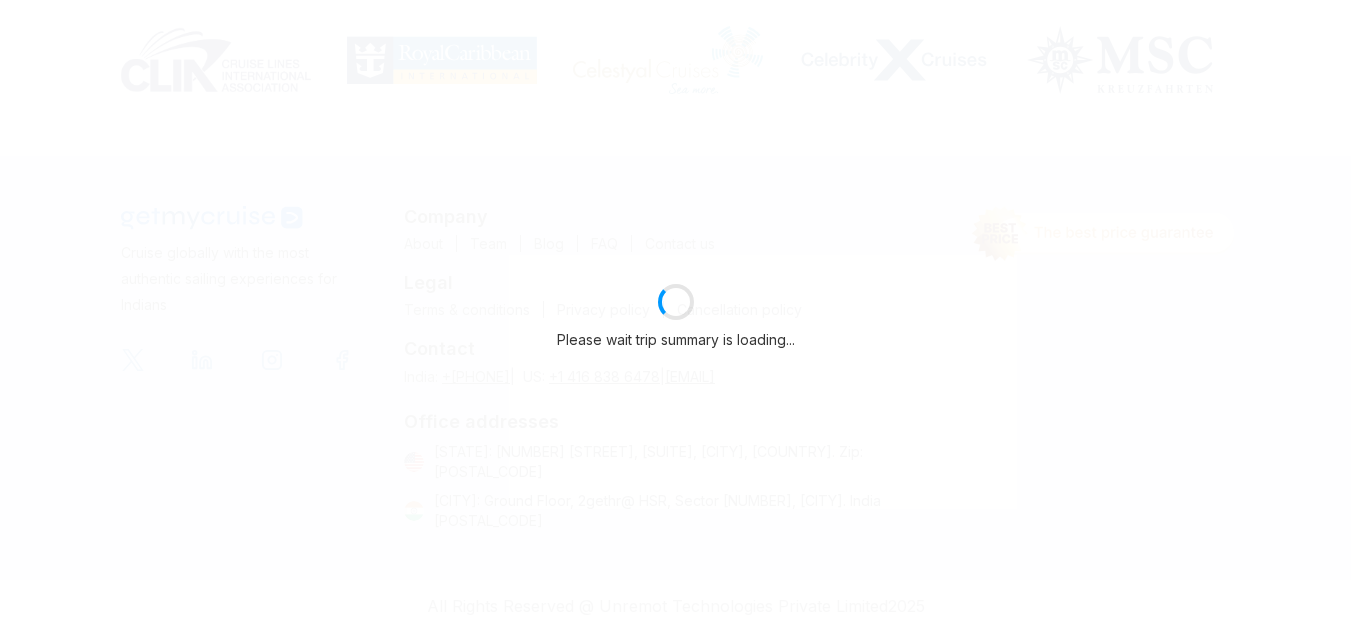 scroll, scrollTop: 605, scrollLeft: 0, axis: vertical 